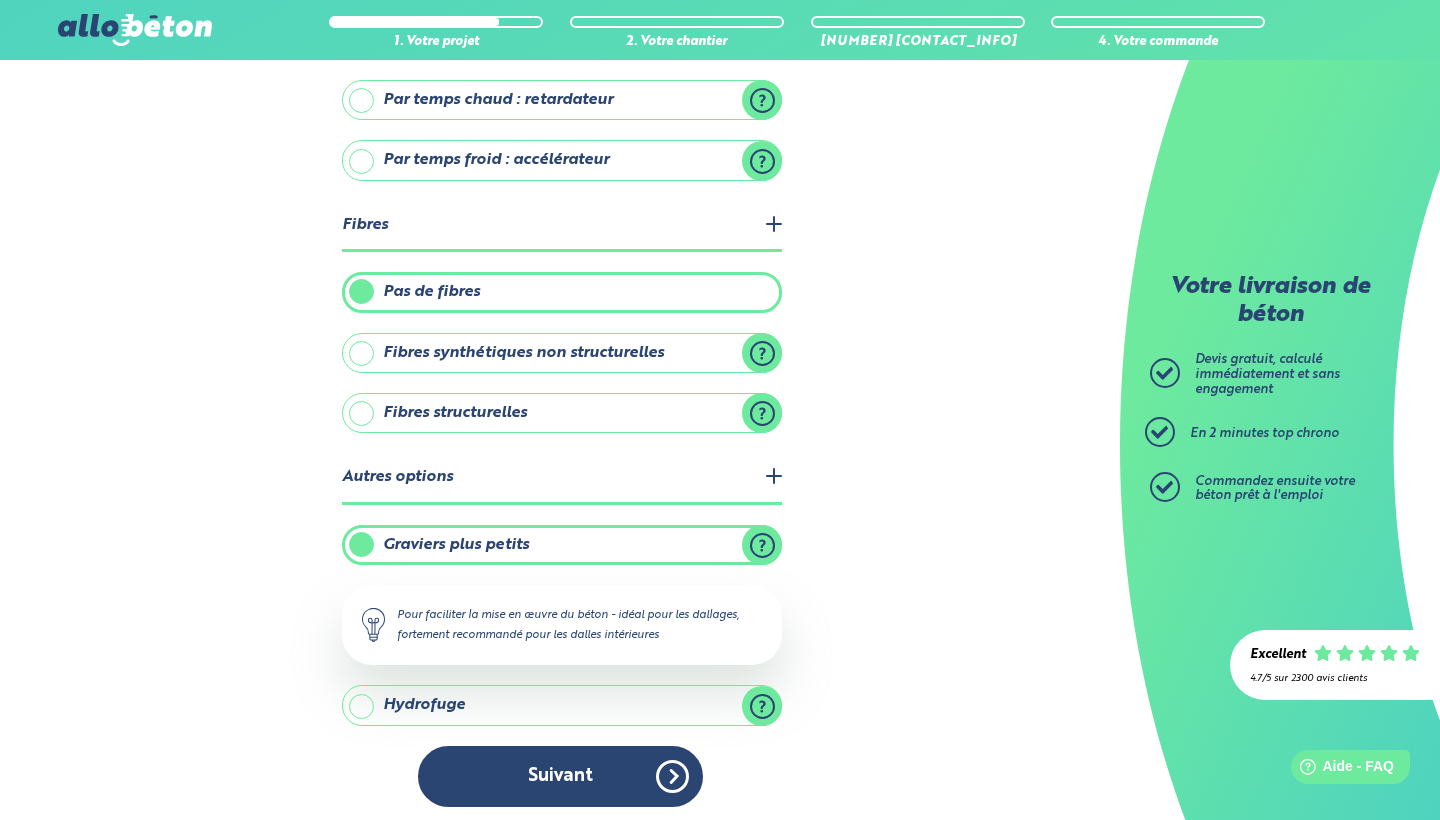 scroll, scrollTop: 0, scrollLeft: 0, axis: both 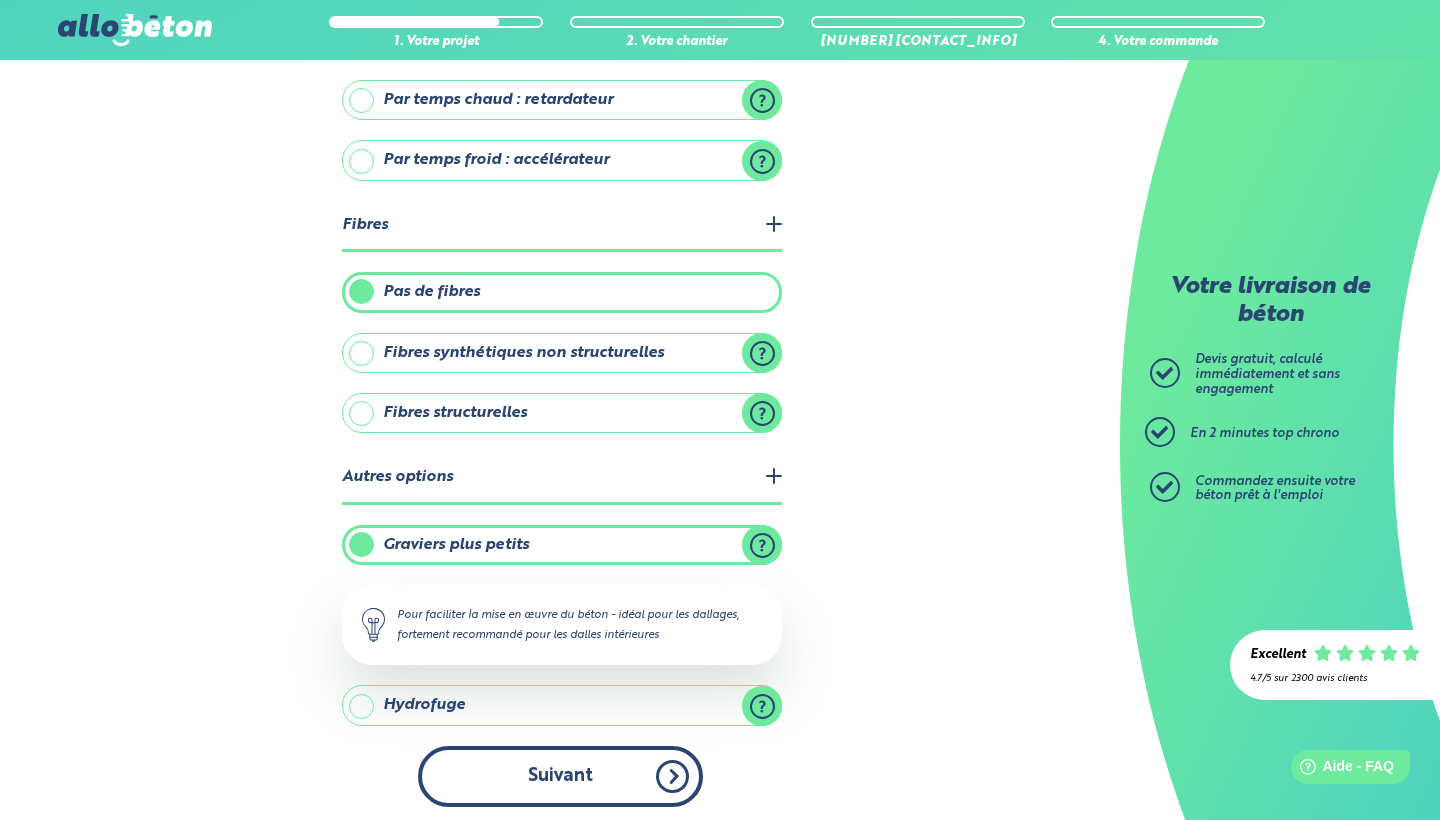 click on "Suivant" at bounding box center [560, 776] 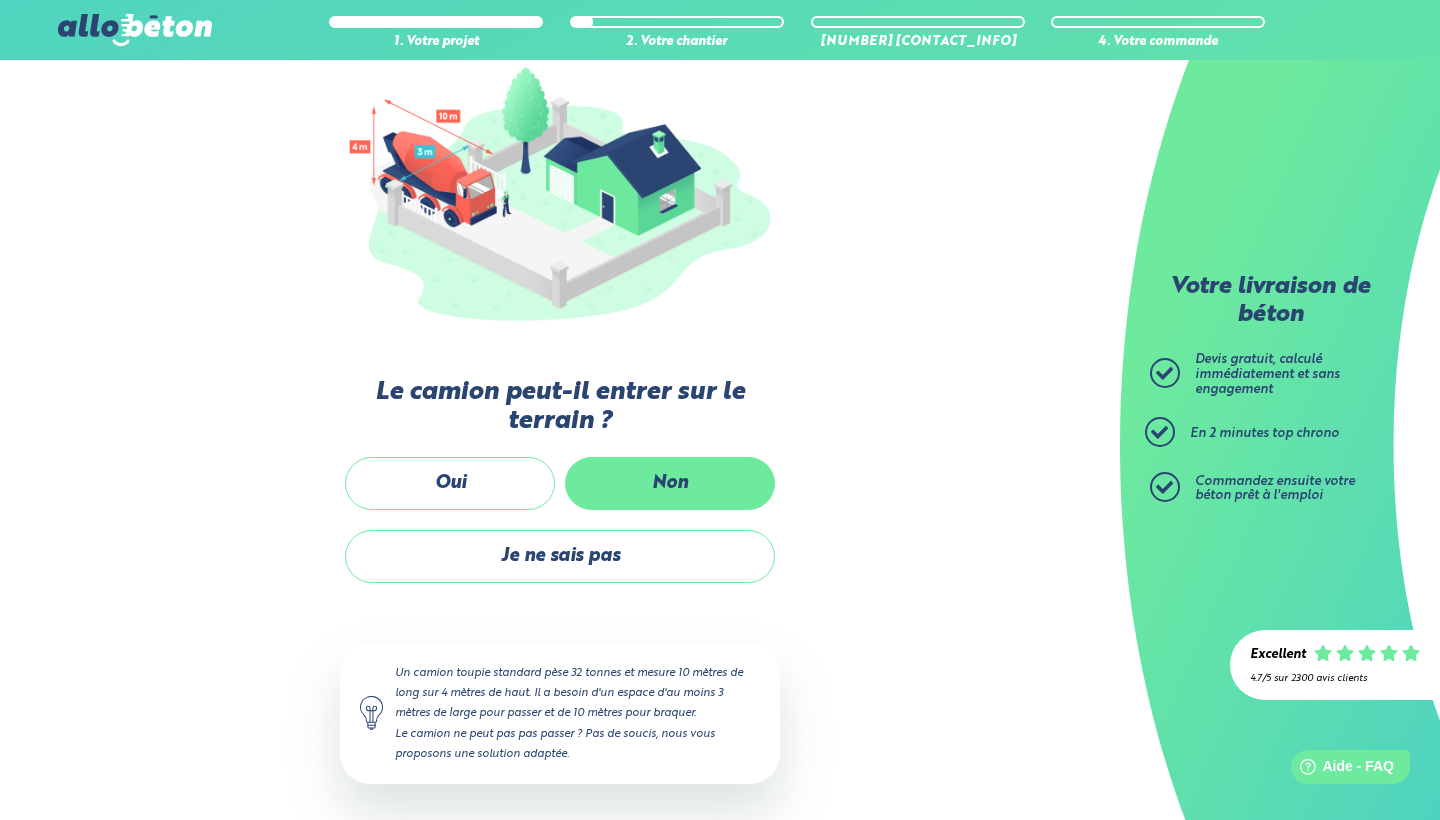 click on "Non" at bounding box center (670, 483) 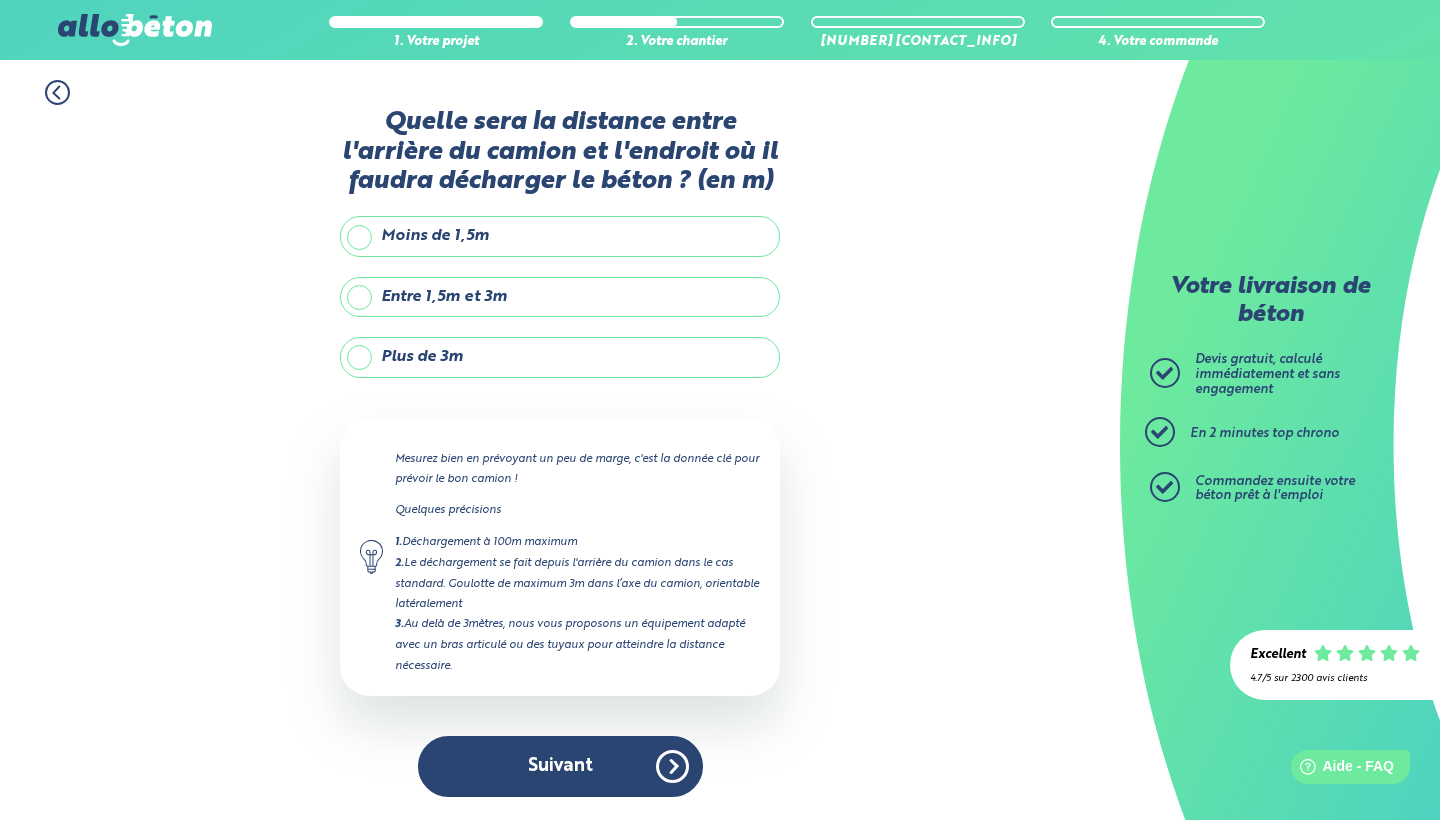scroll, scrollTop: 0, scrollLeft: 0, axis: both 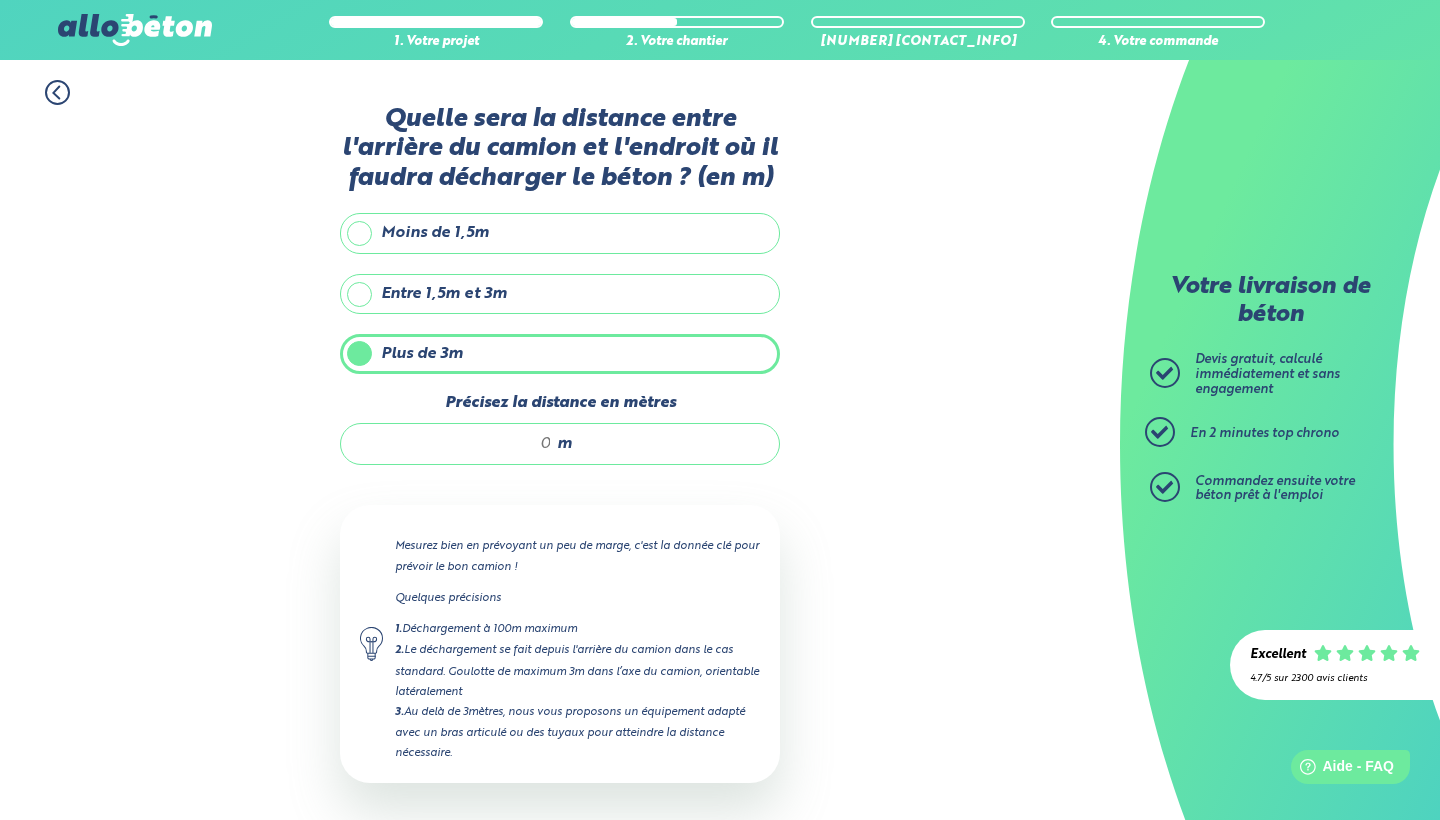 click on "Précisez la distance en mètres" at bounding box center (456, 444) 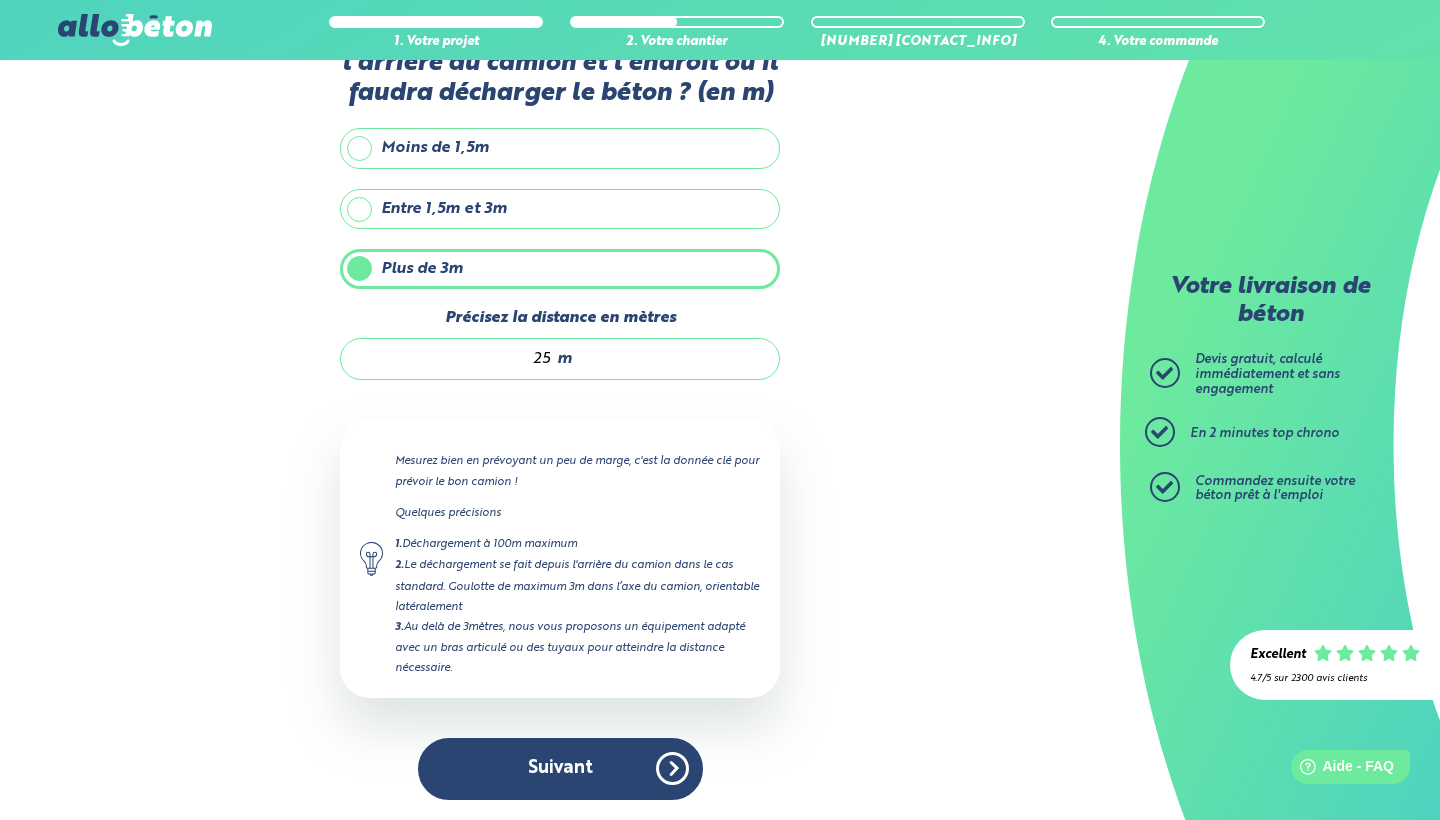 scroll, scrollTop: 85, scrollLeft: 0, axis: vertical 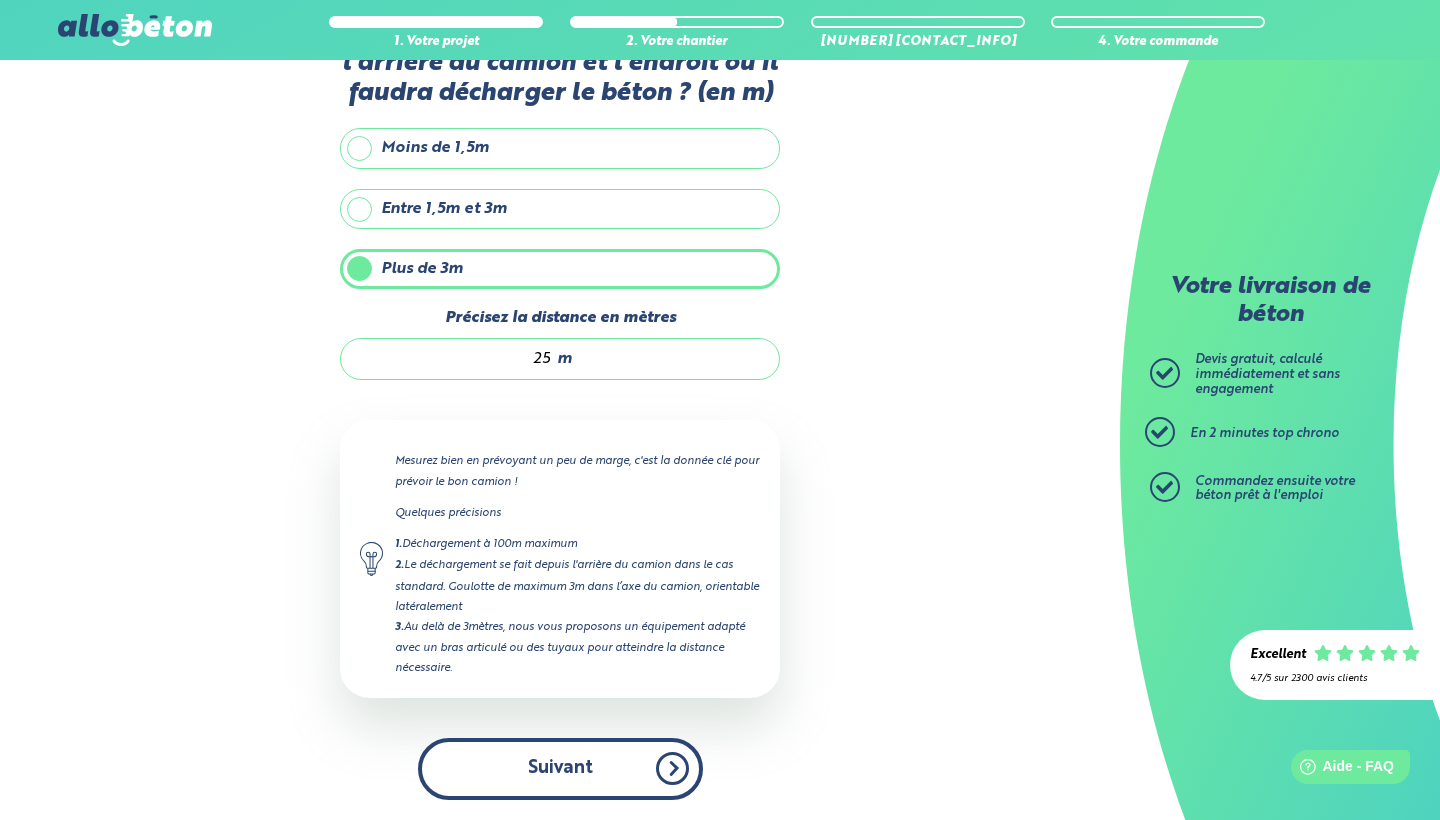 type on "25" 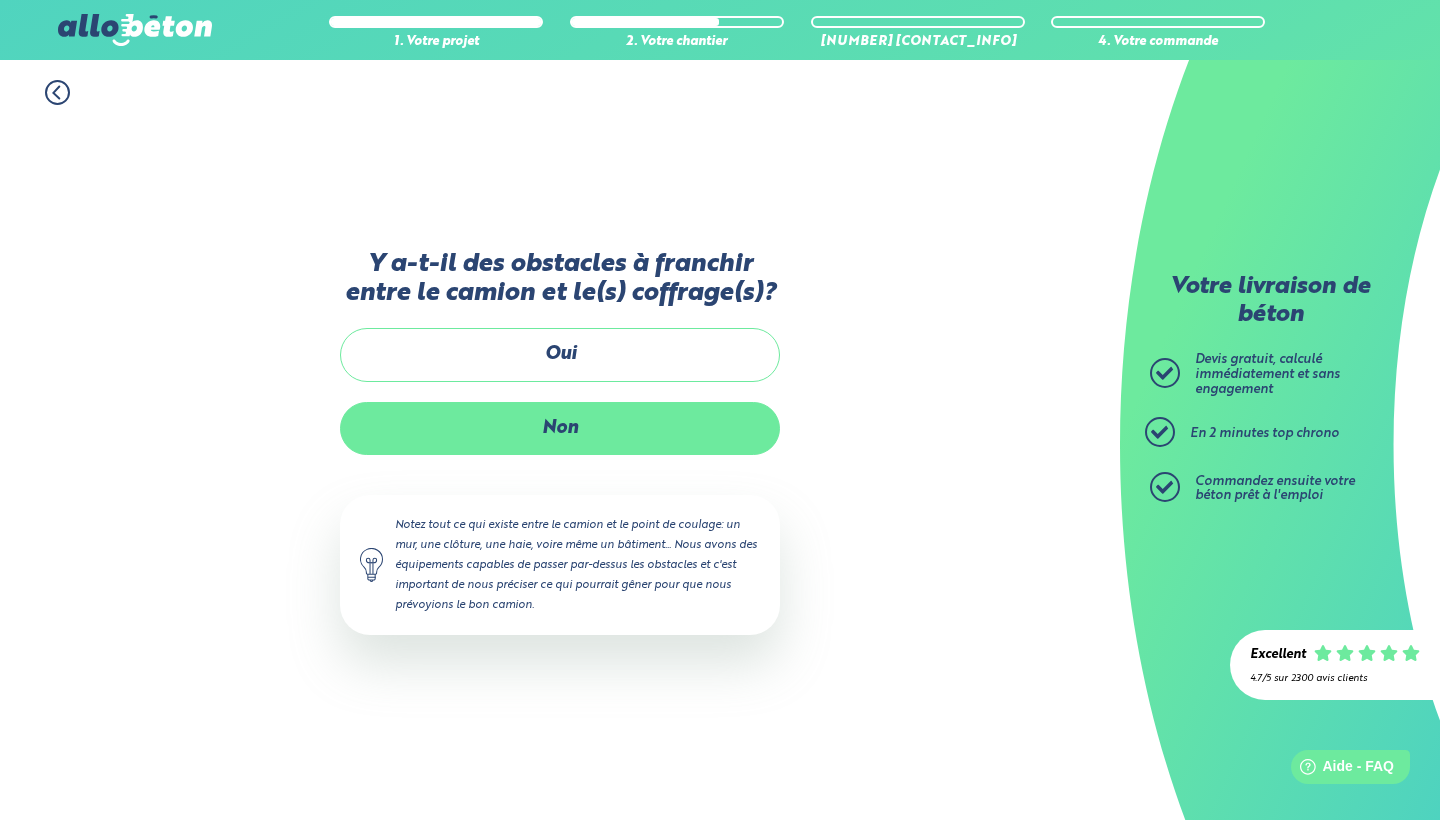 click on "Non" at bounding box center [560, 428] 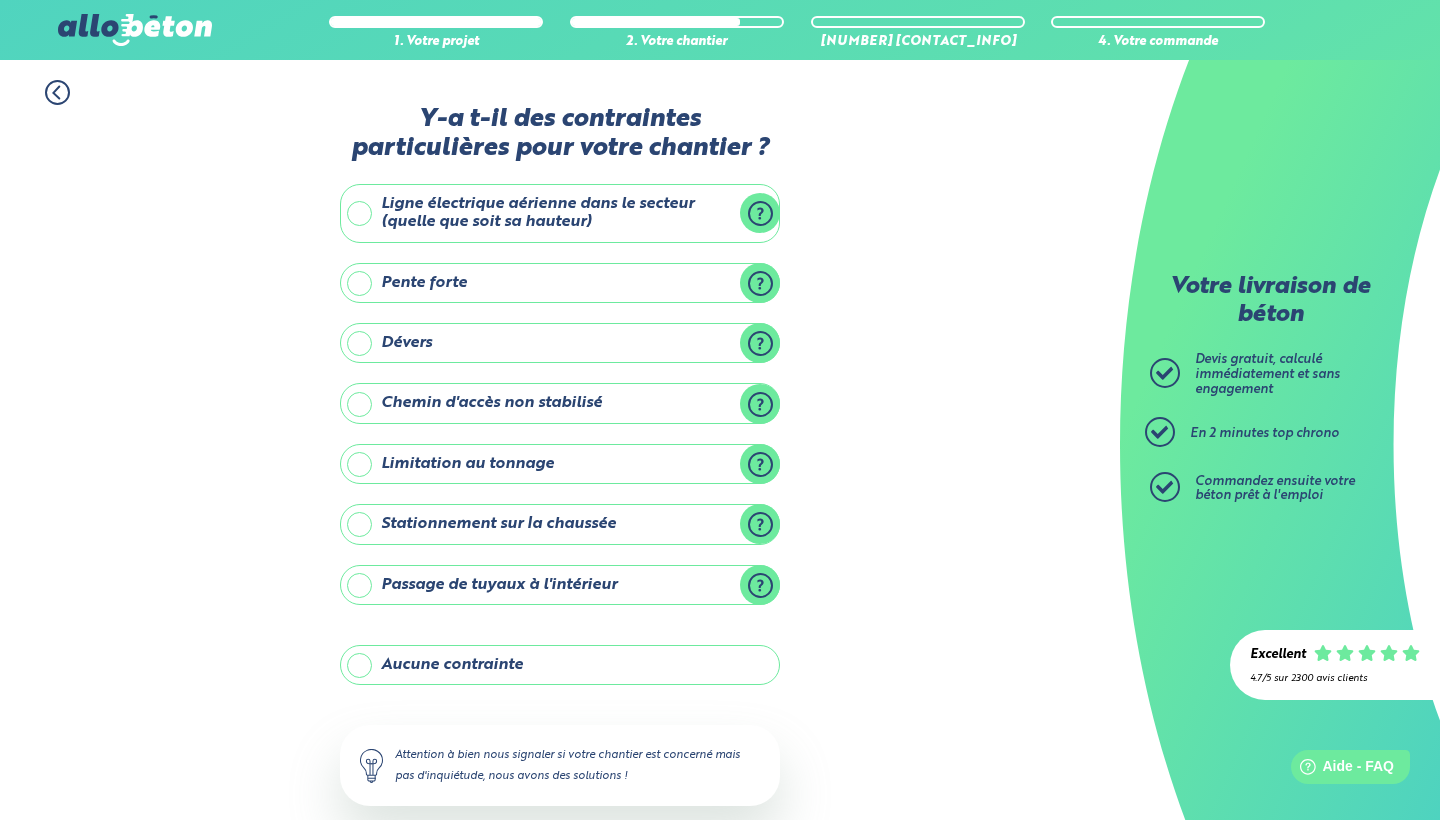 click on "Stationnement sur la chaussée" at bounding box center (560, 524) 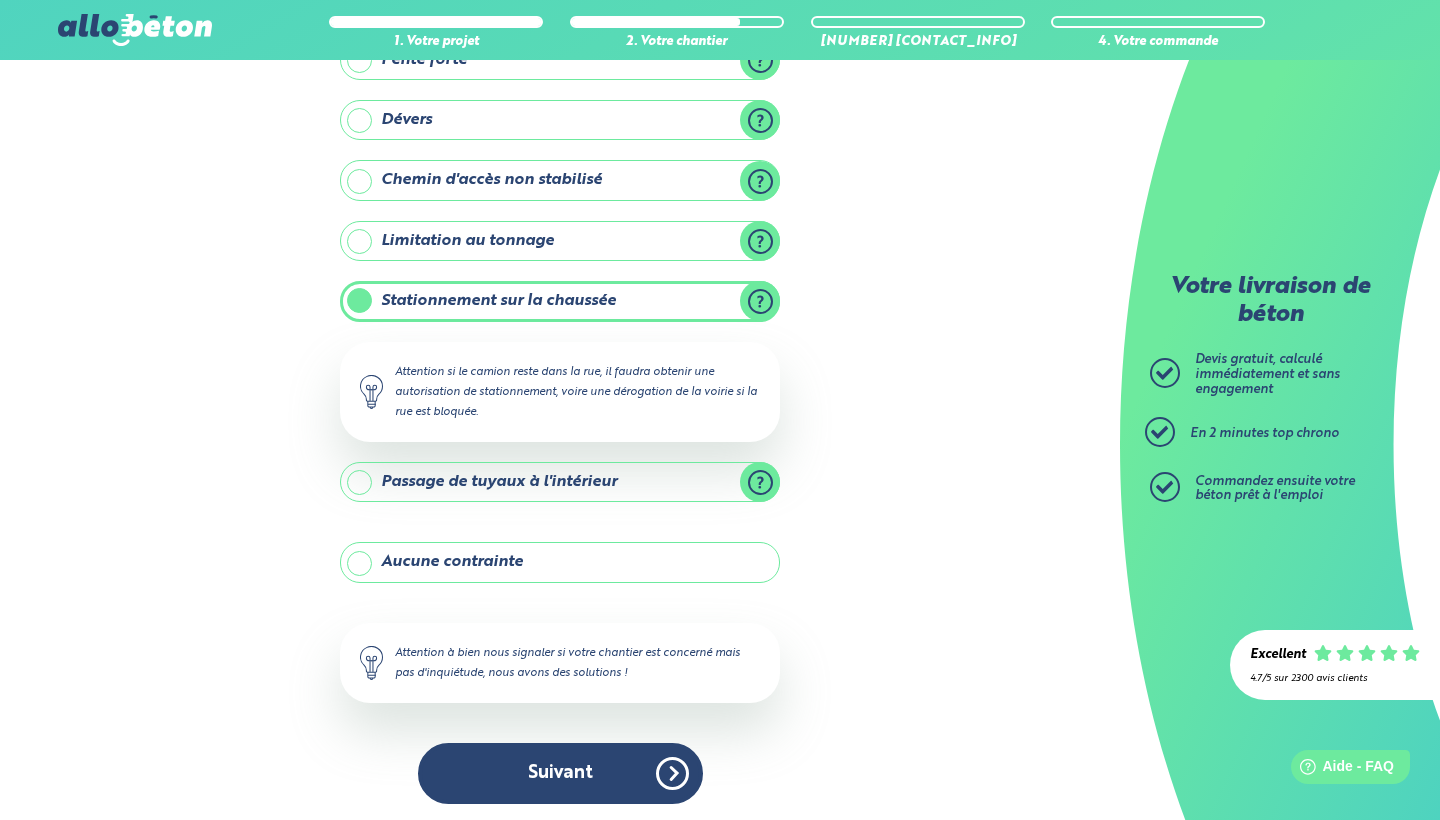 scroll, scrollTop: 222, scrollLeft: 0, axis: vertical 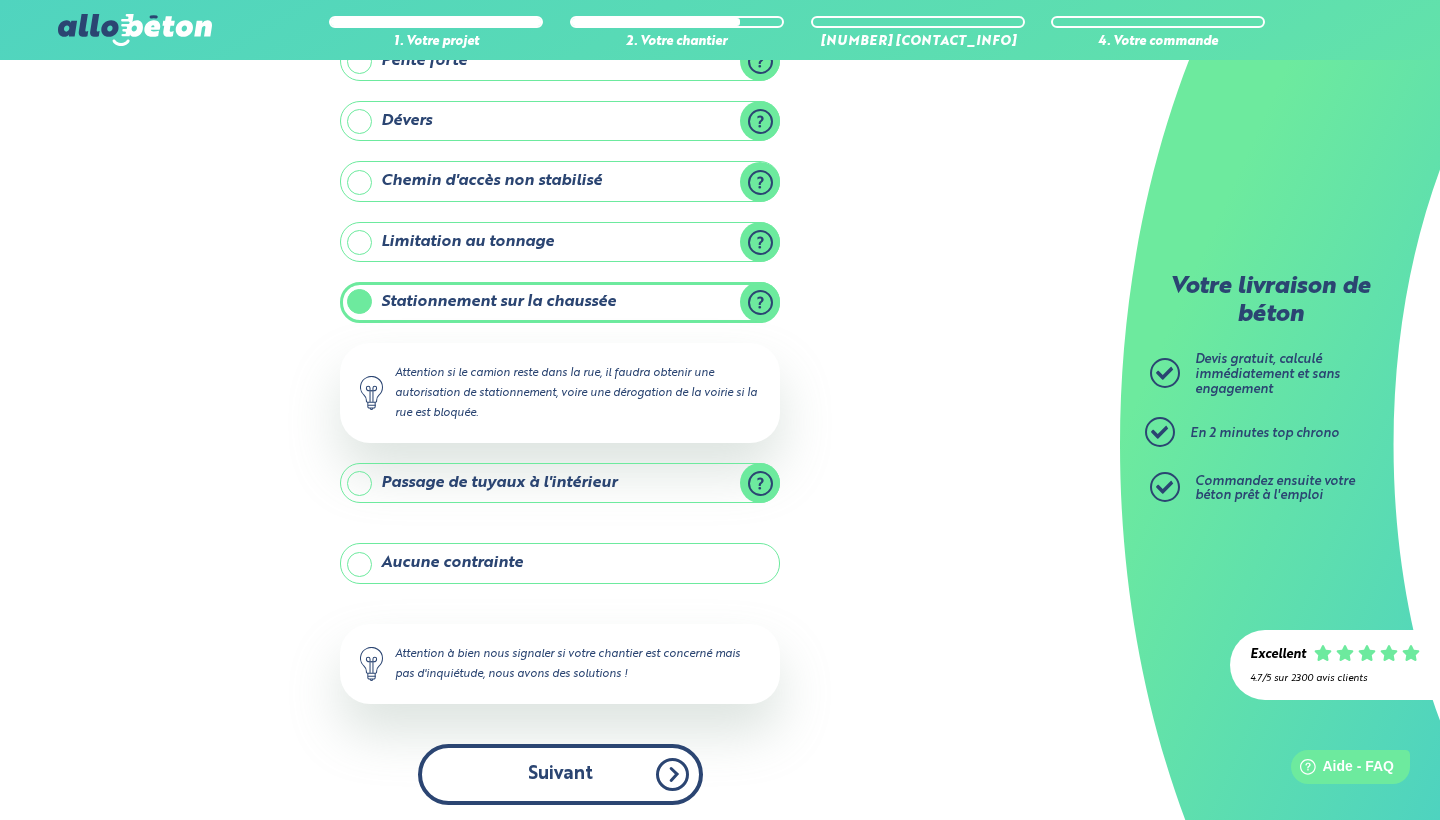click on "Suivant" at bounding box center (560, 774) 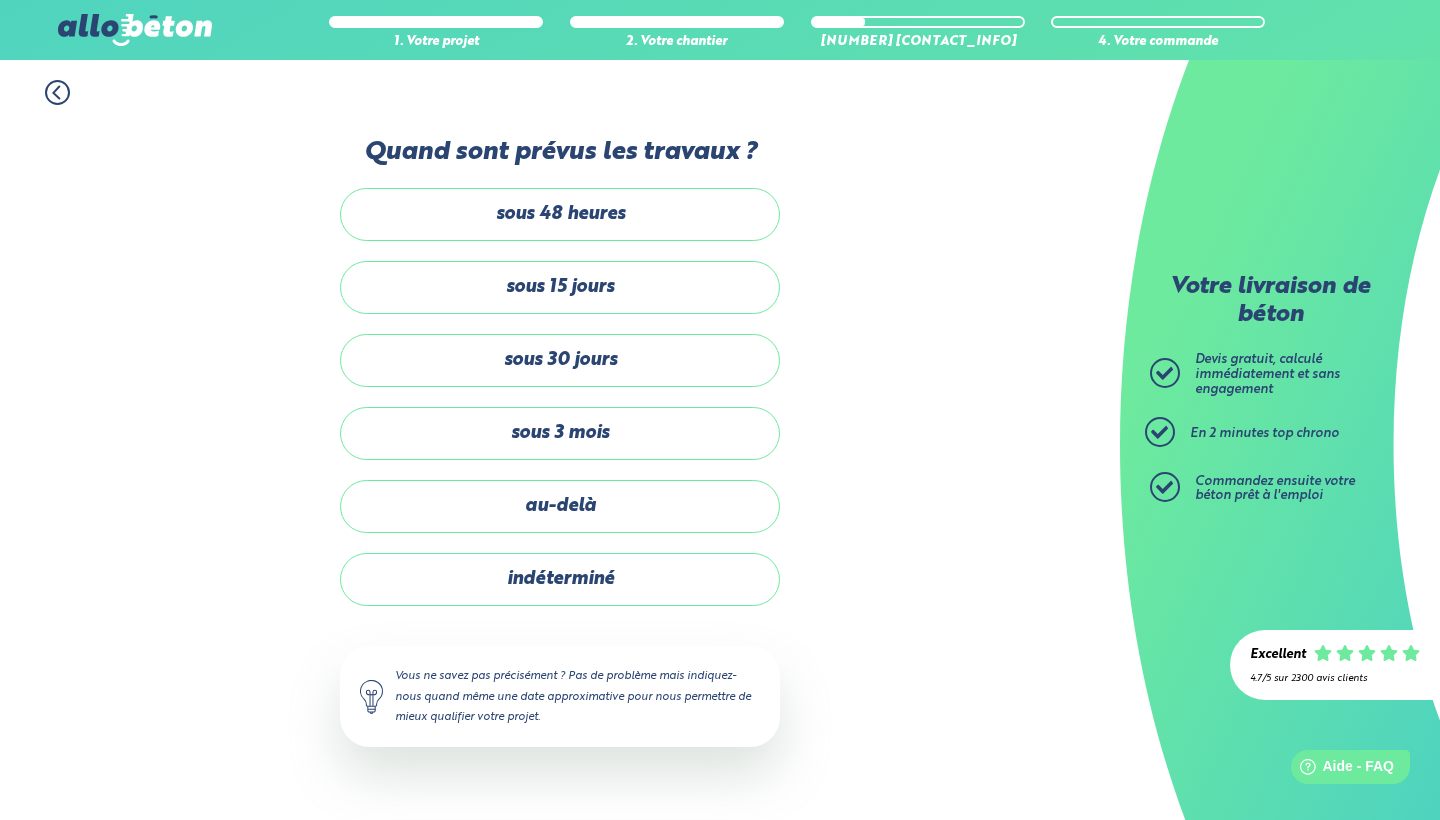 scroll, scrollTop: 0, scrollLeft: 0, axis: both 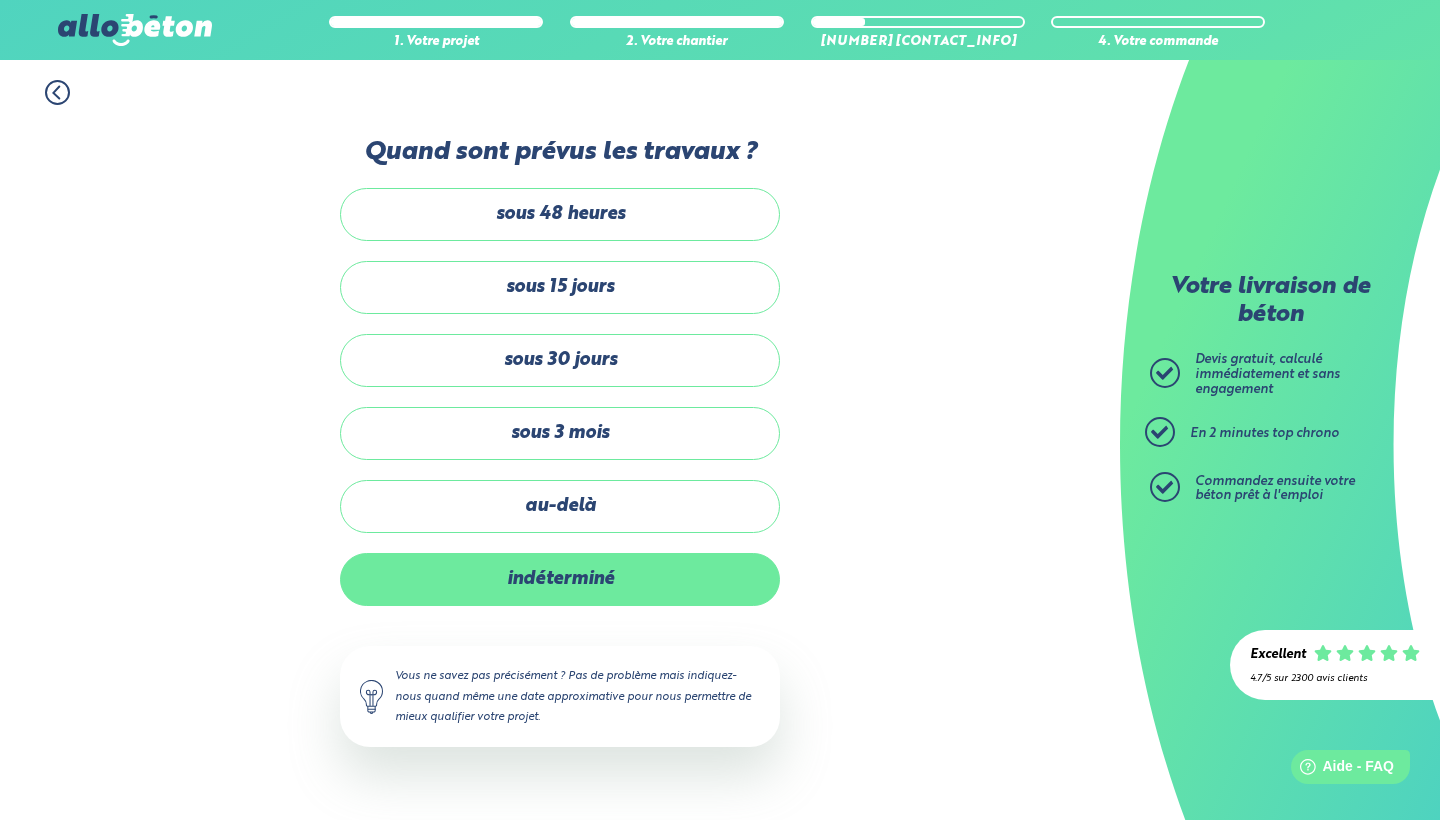 click on "indéterminé" at bounding box center [560, 579] 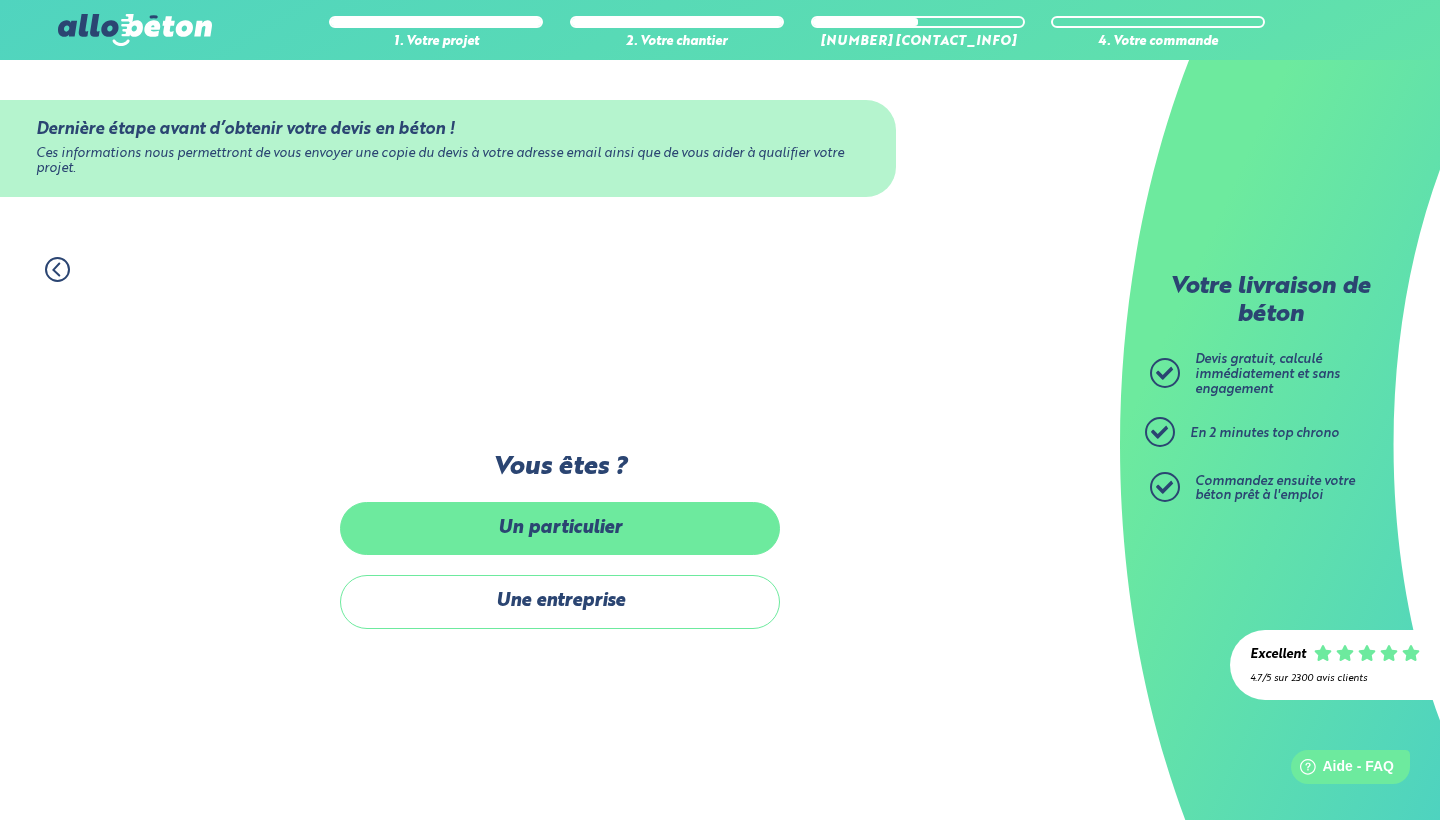click on "Un particulier" at bounding box center [560, 528] 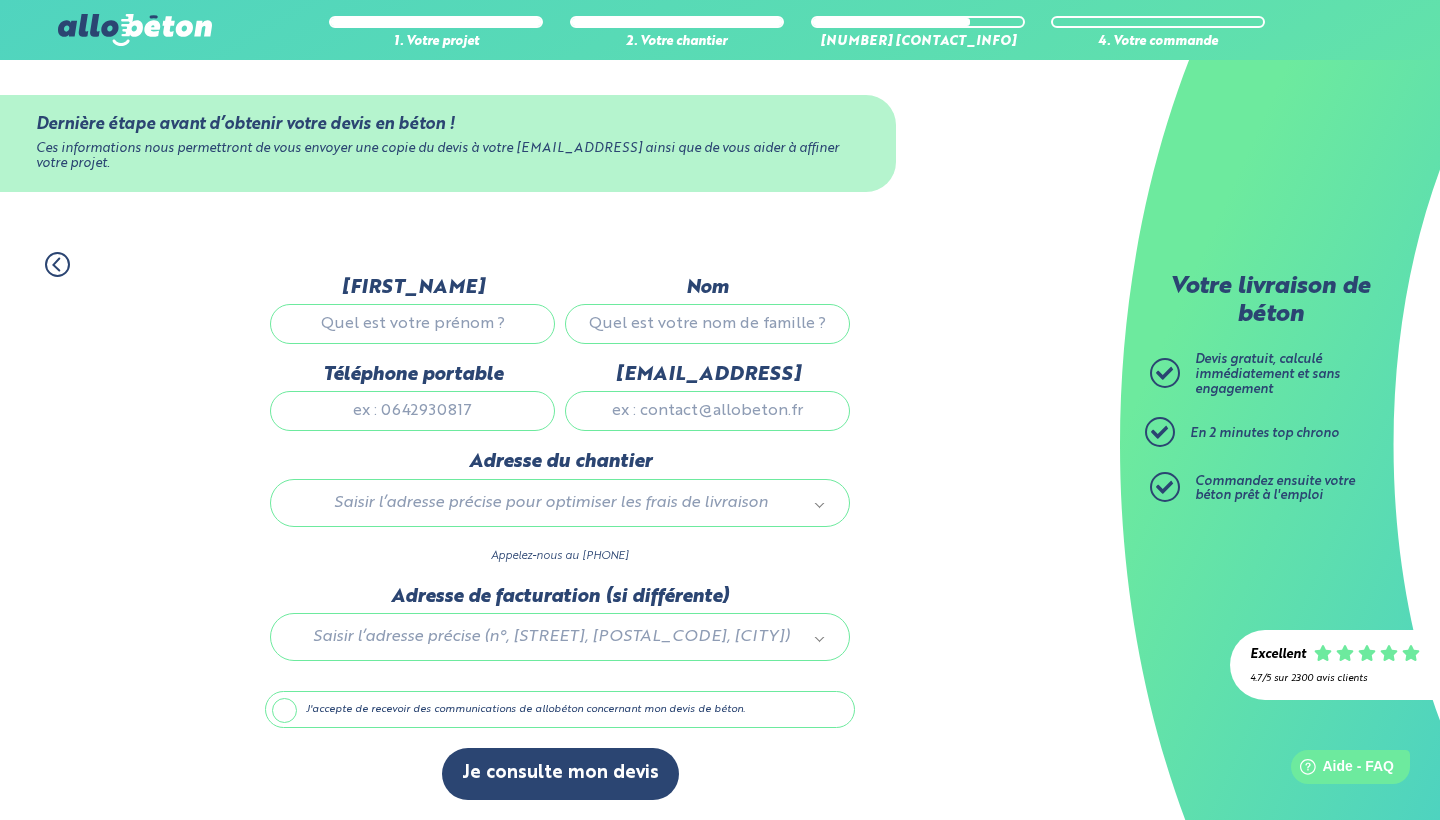 scroll, scrollTop: 11, scrollLeft: 0, axis: vertical 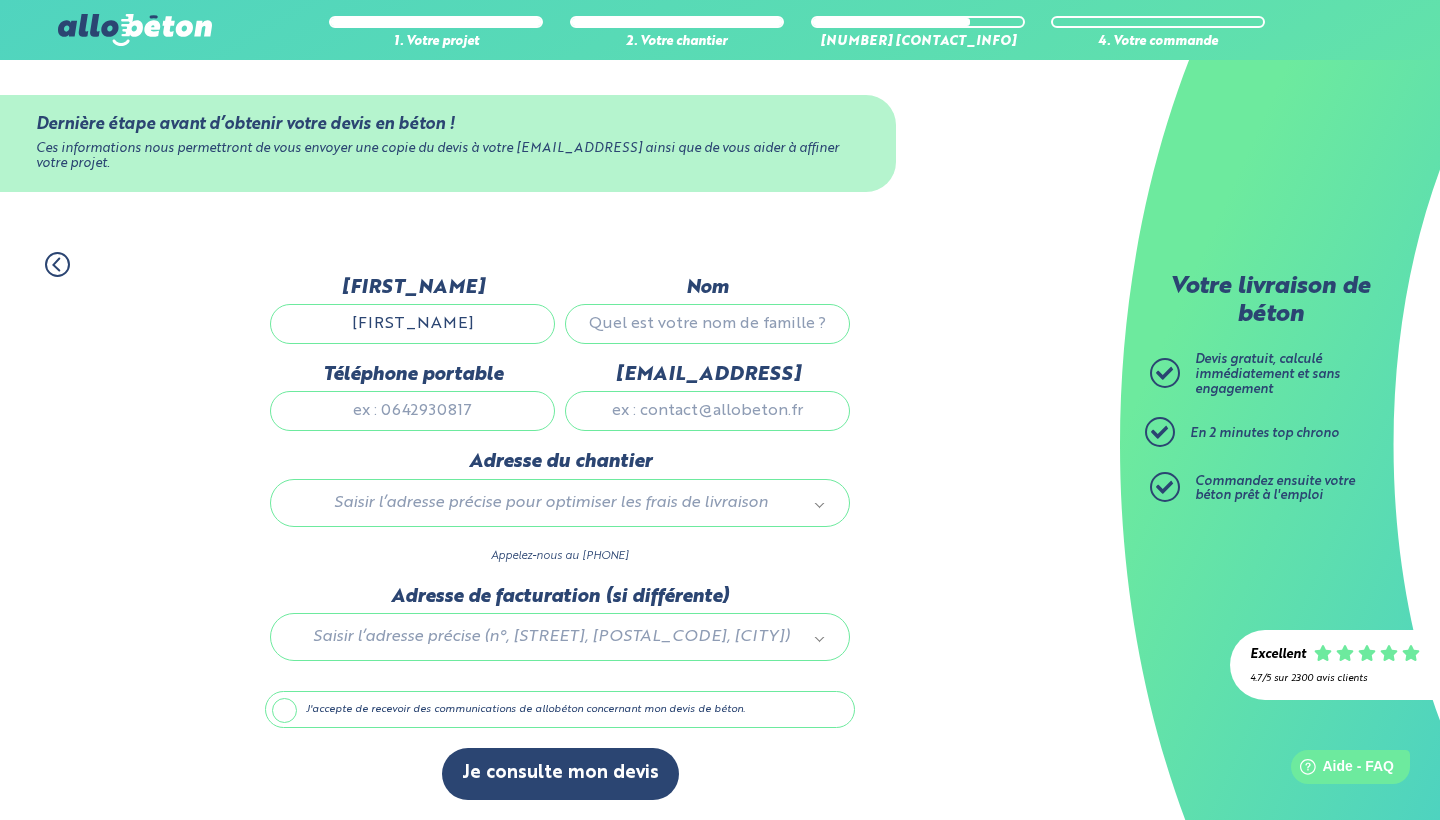 type on "[LAST_NAME]" 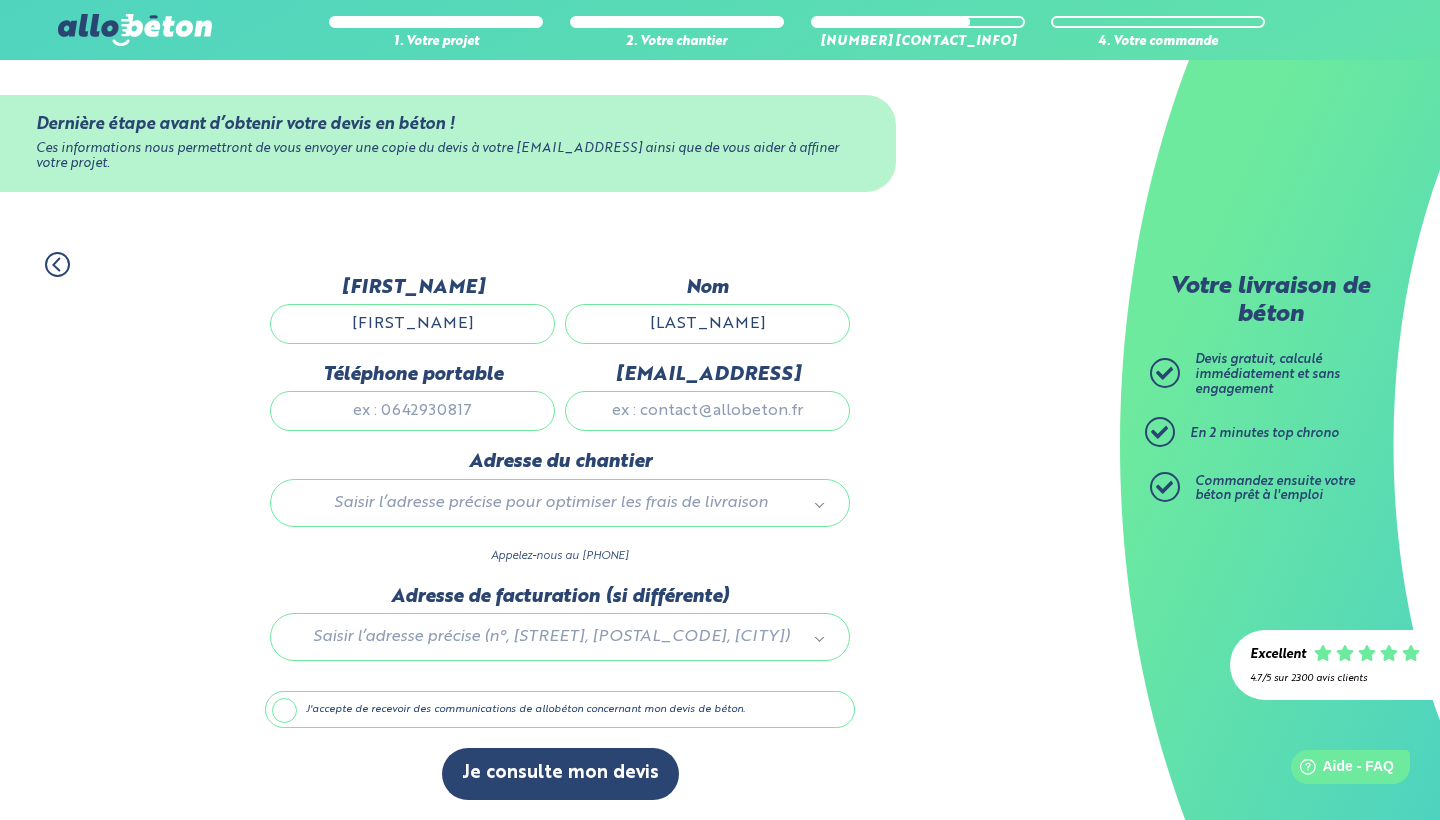 type on "[PHONE]" 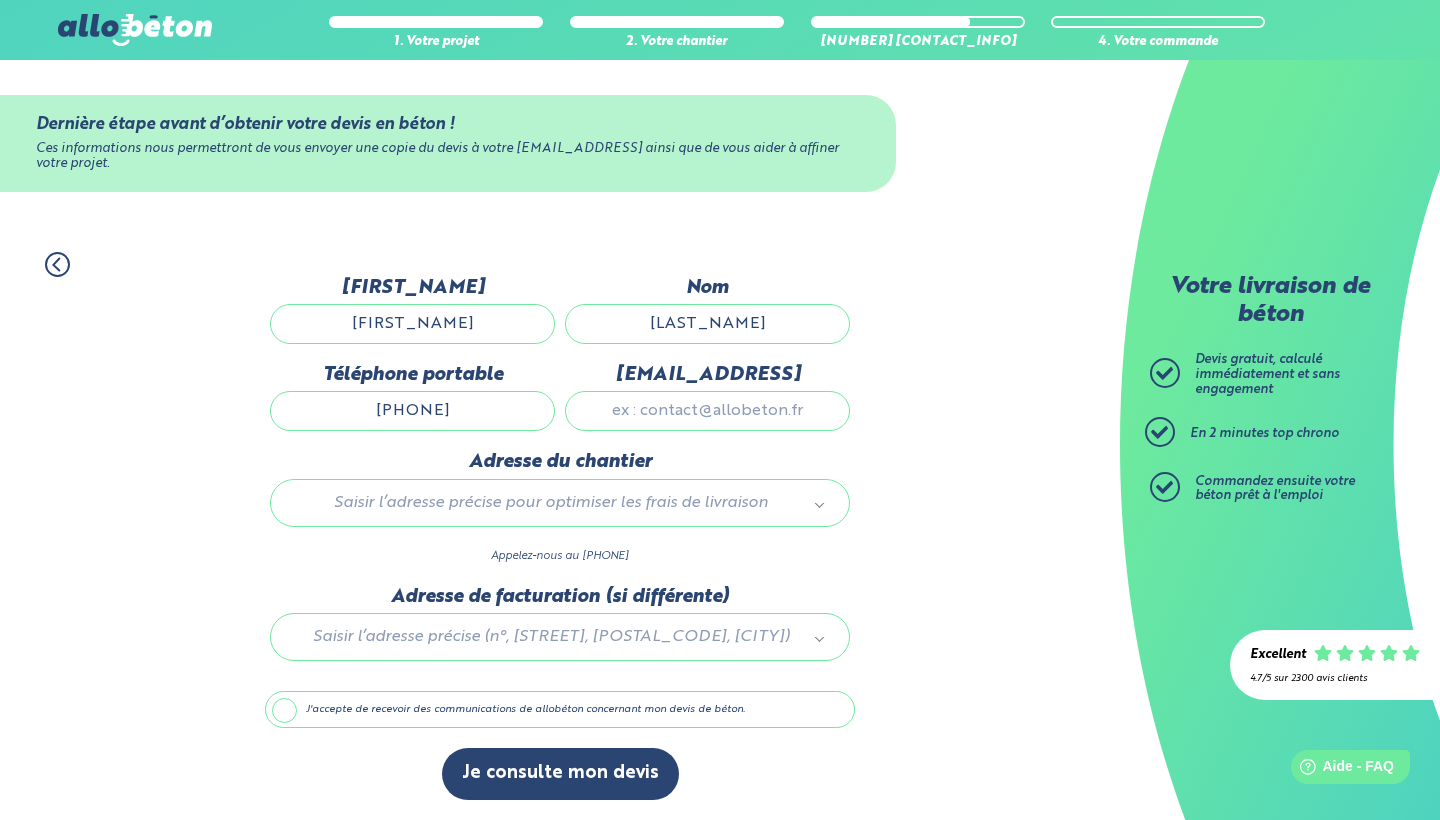 type on "[EMAIL]" 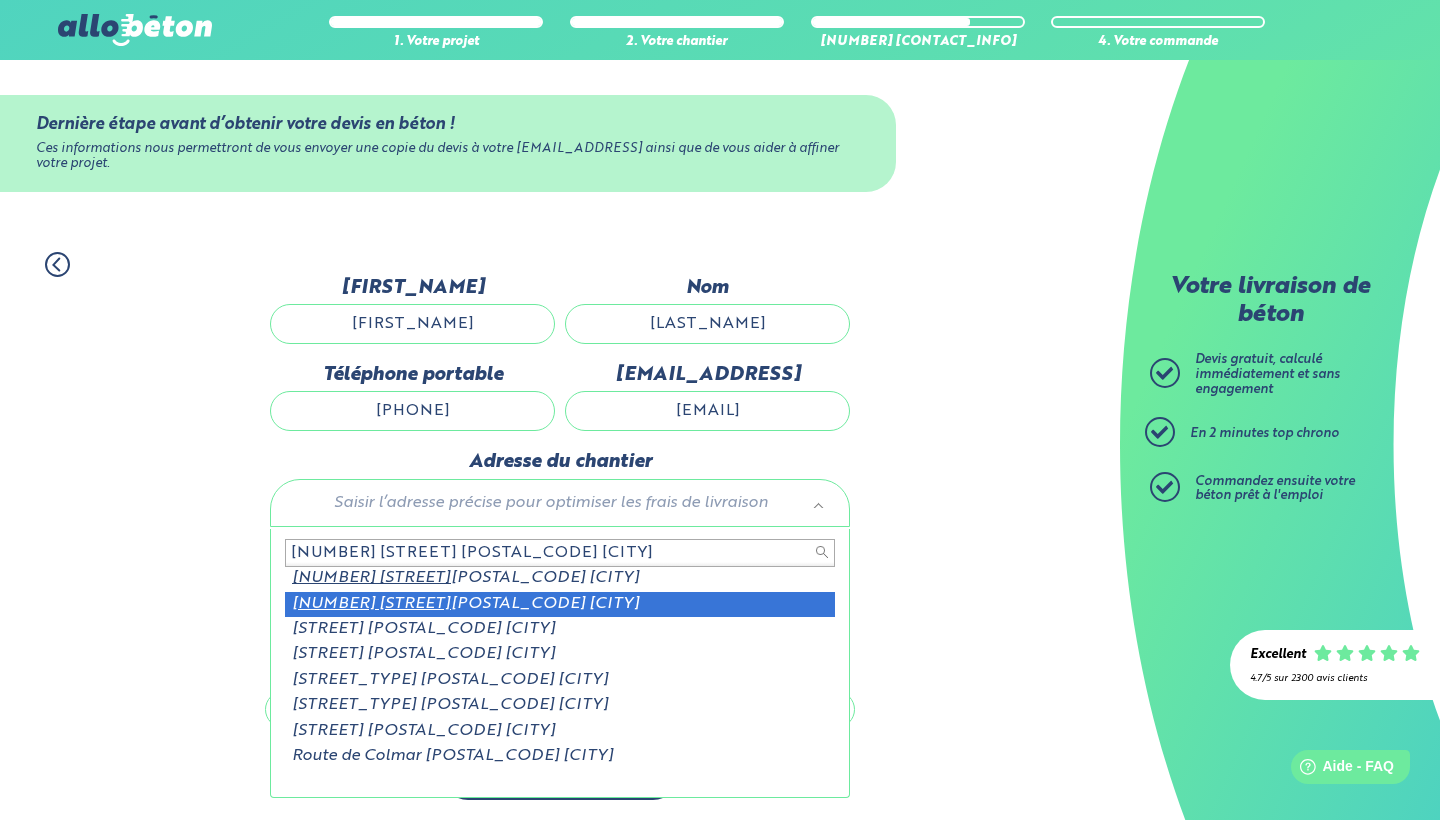 scroll, scrollTop: 50, scrollLeft: 0, axis: vertical 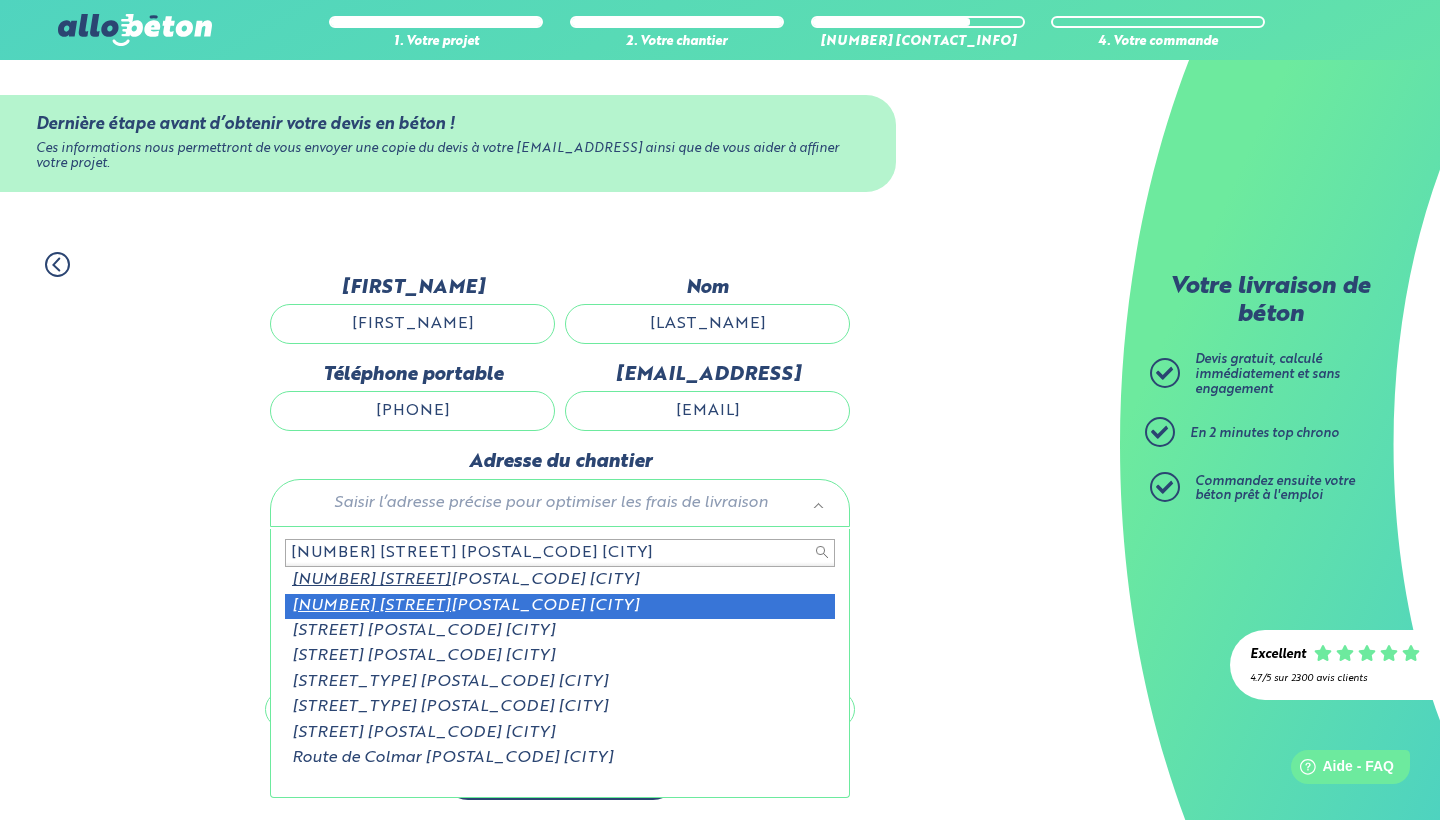 type on "[NUMBER] [STREET] [POSTAL_CODE] [CITY]" 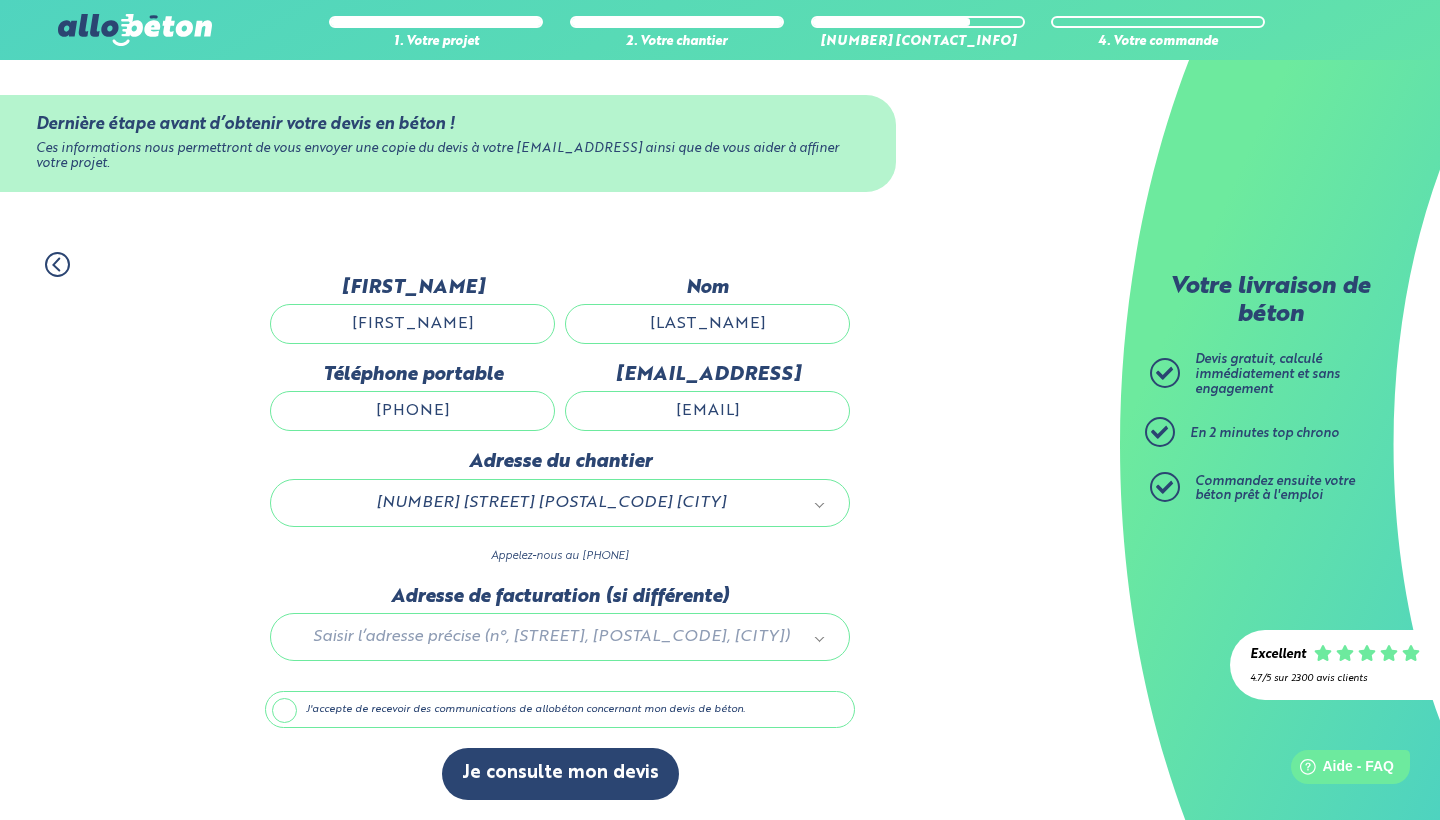 scroll, scrollTop: 11, scrollLeft: 0, axis: vertical 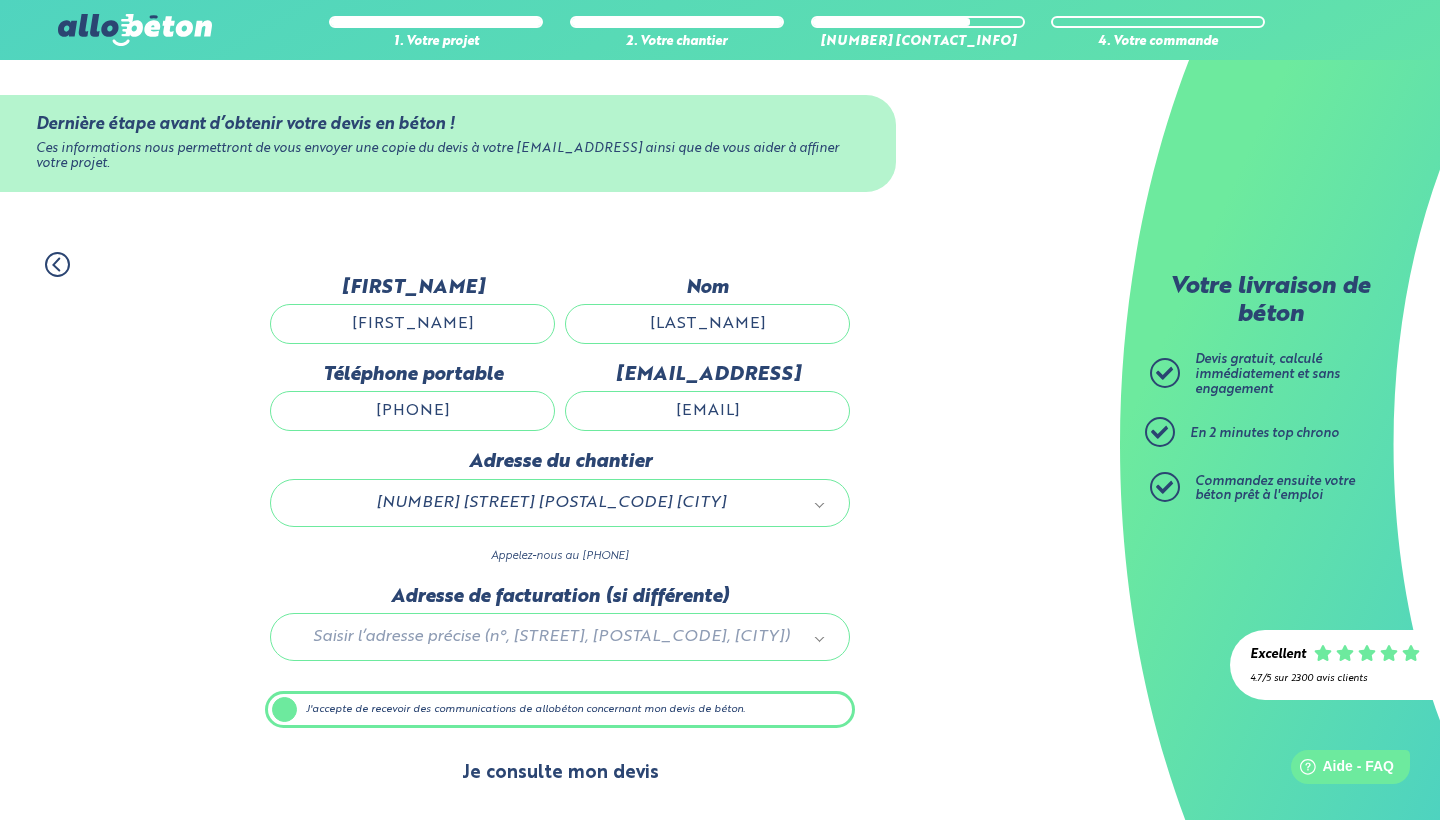click on "Je consulte mon devis" at bounding box center [560, 773] 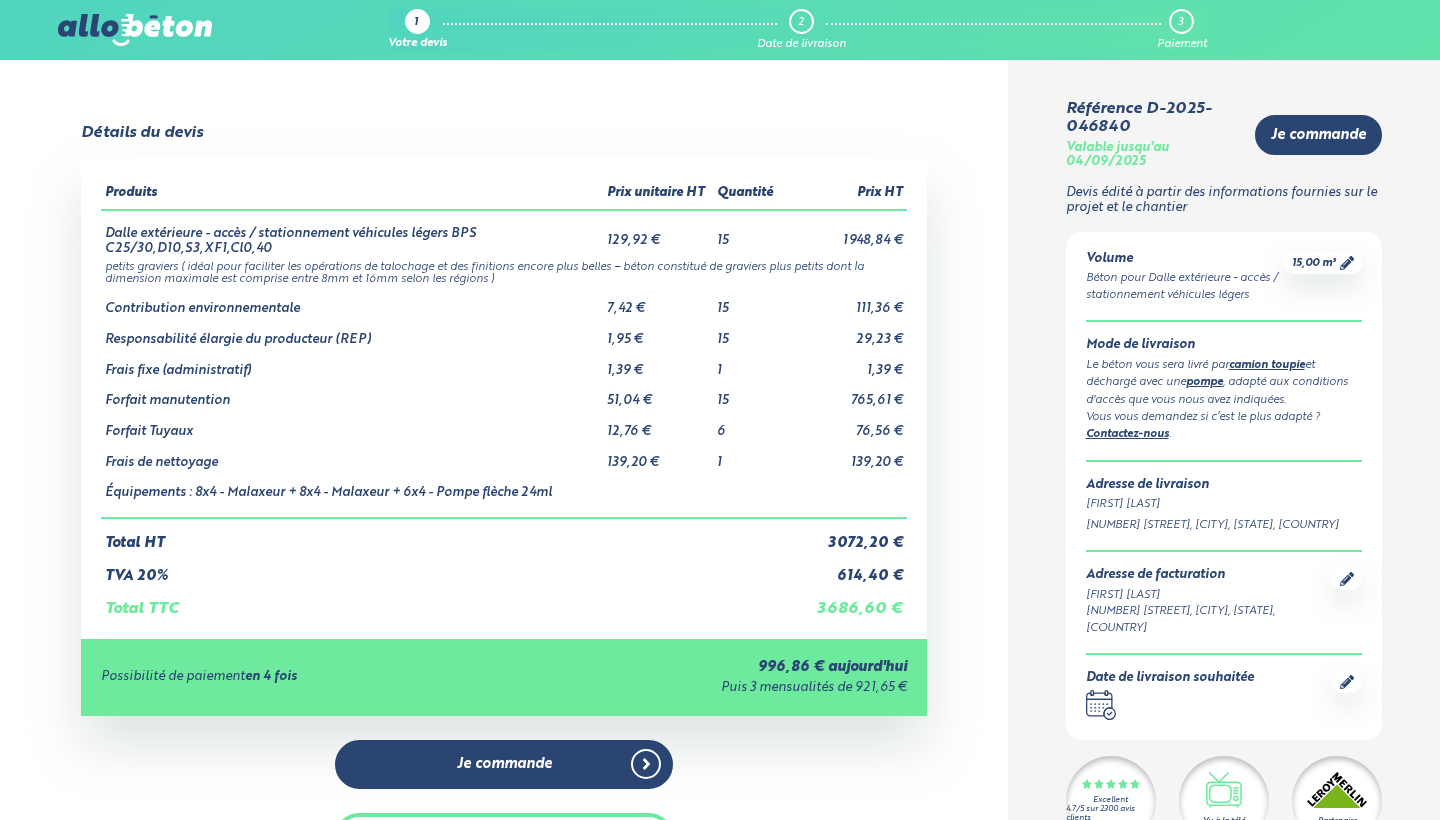 scroll, scrollTop: 0, scrollLeft: 0, axis: both 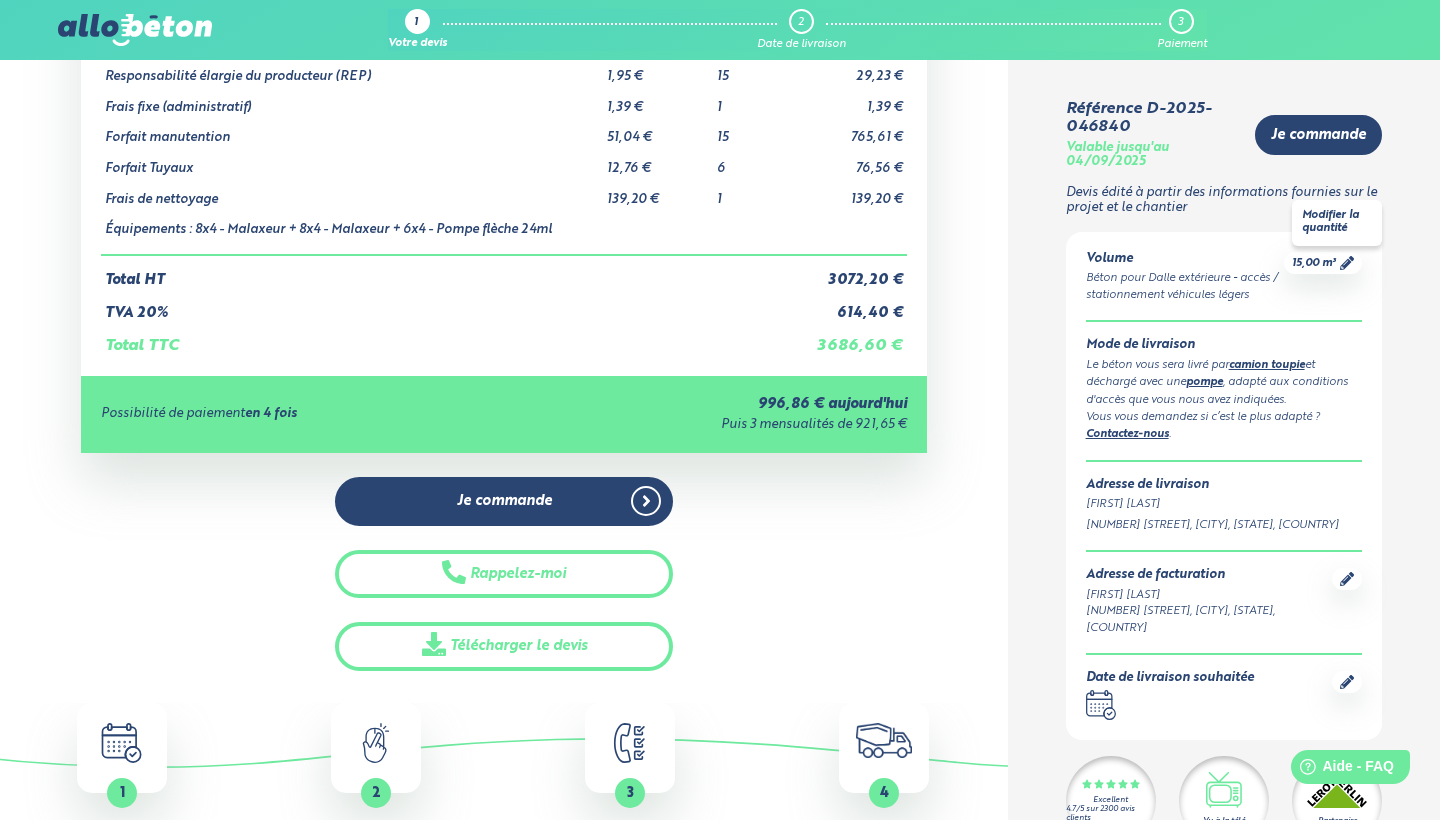 click 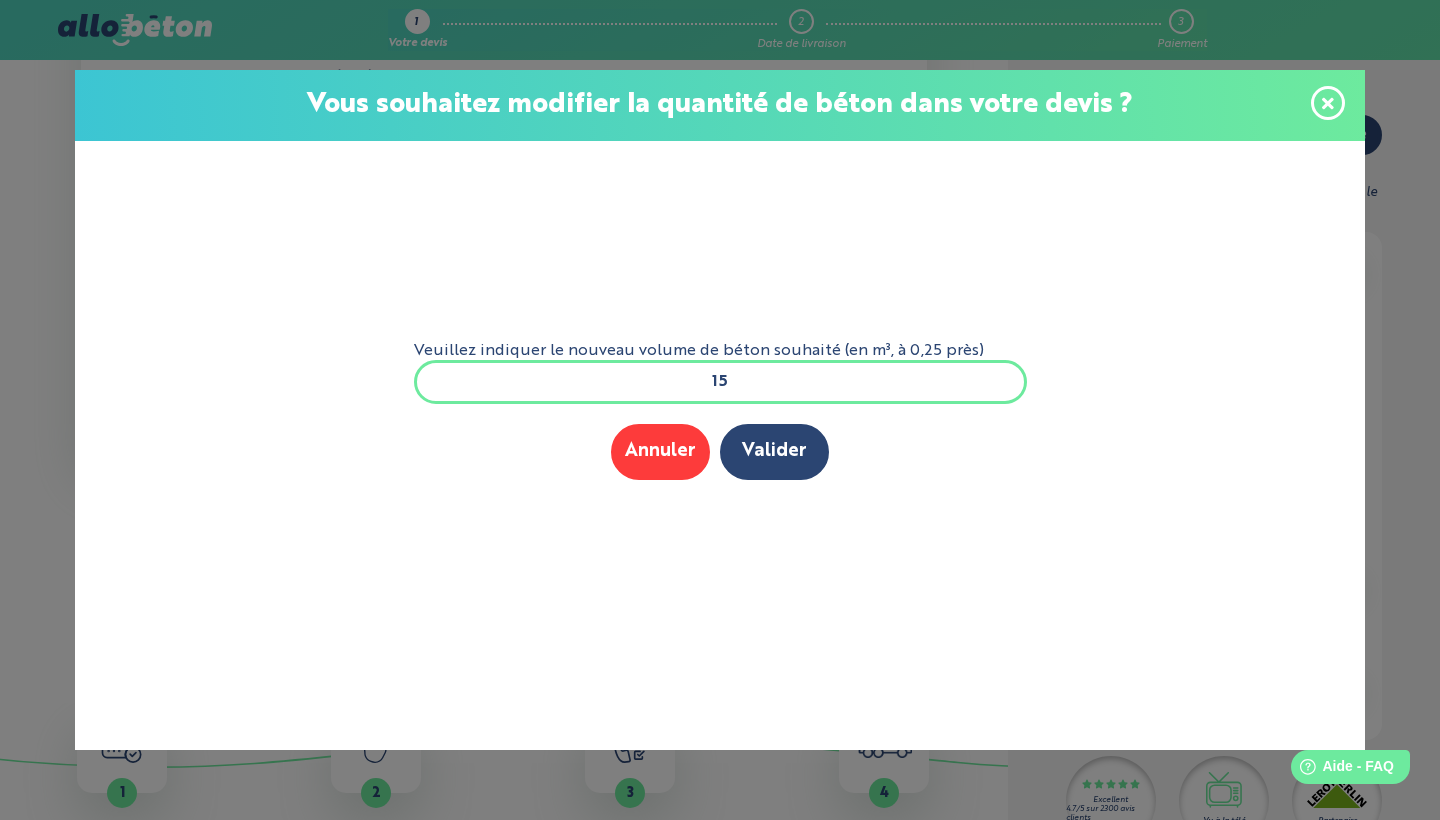click on "15" at bounding box center (720, 382) 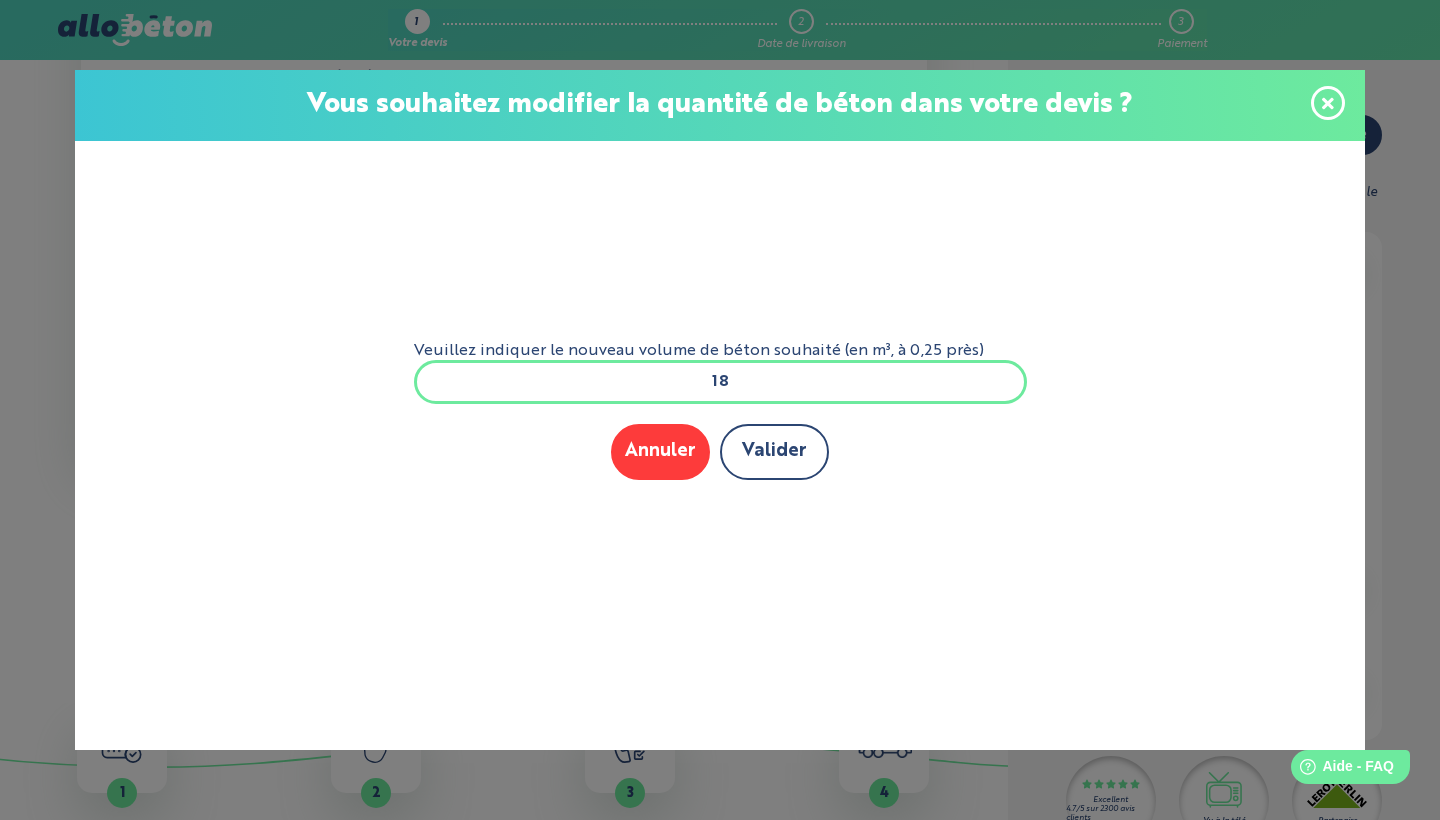 type on "18" 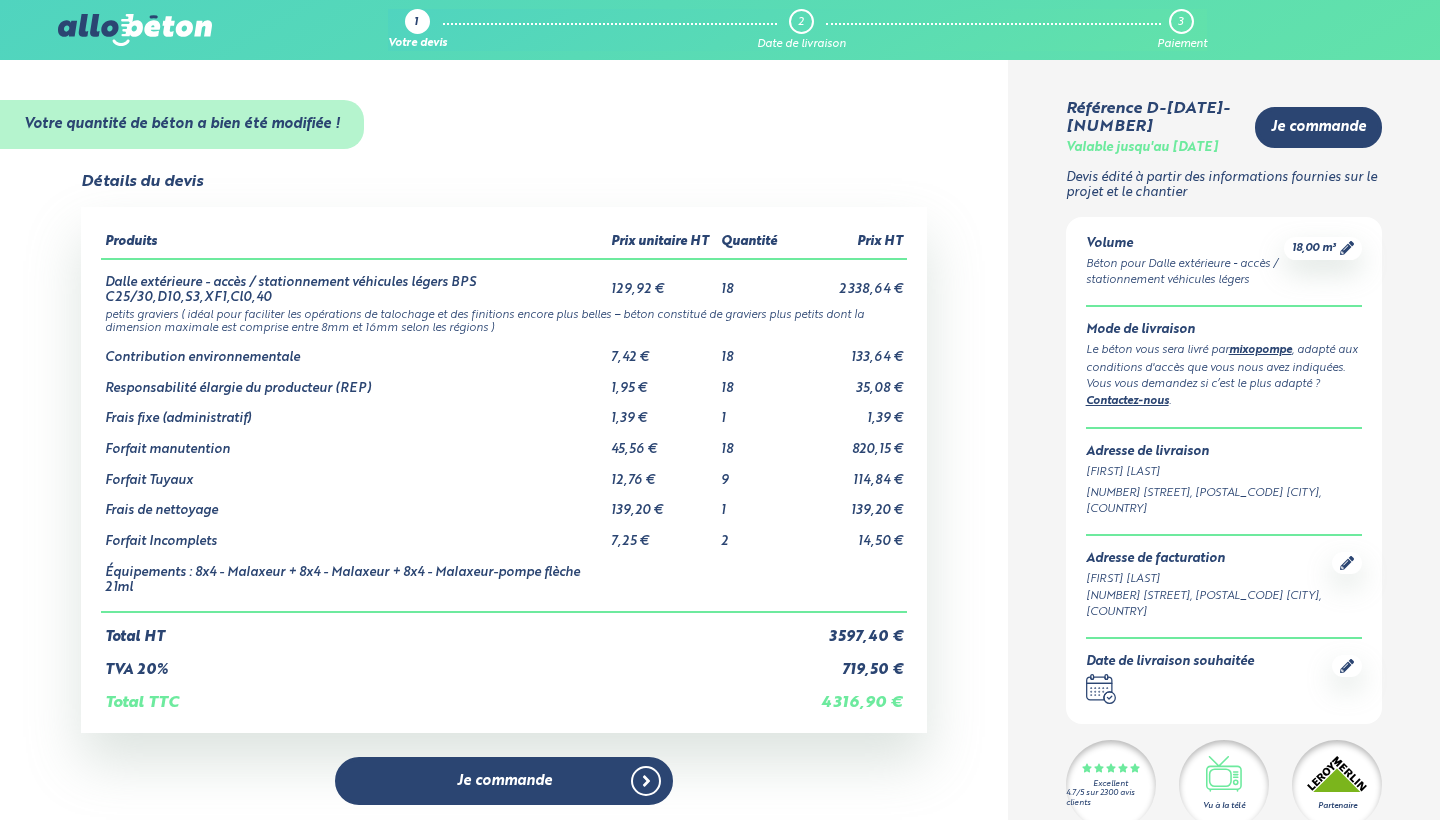 scroll, scrollTop: 0, scrollLeft: 0, axis: both 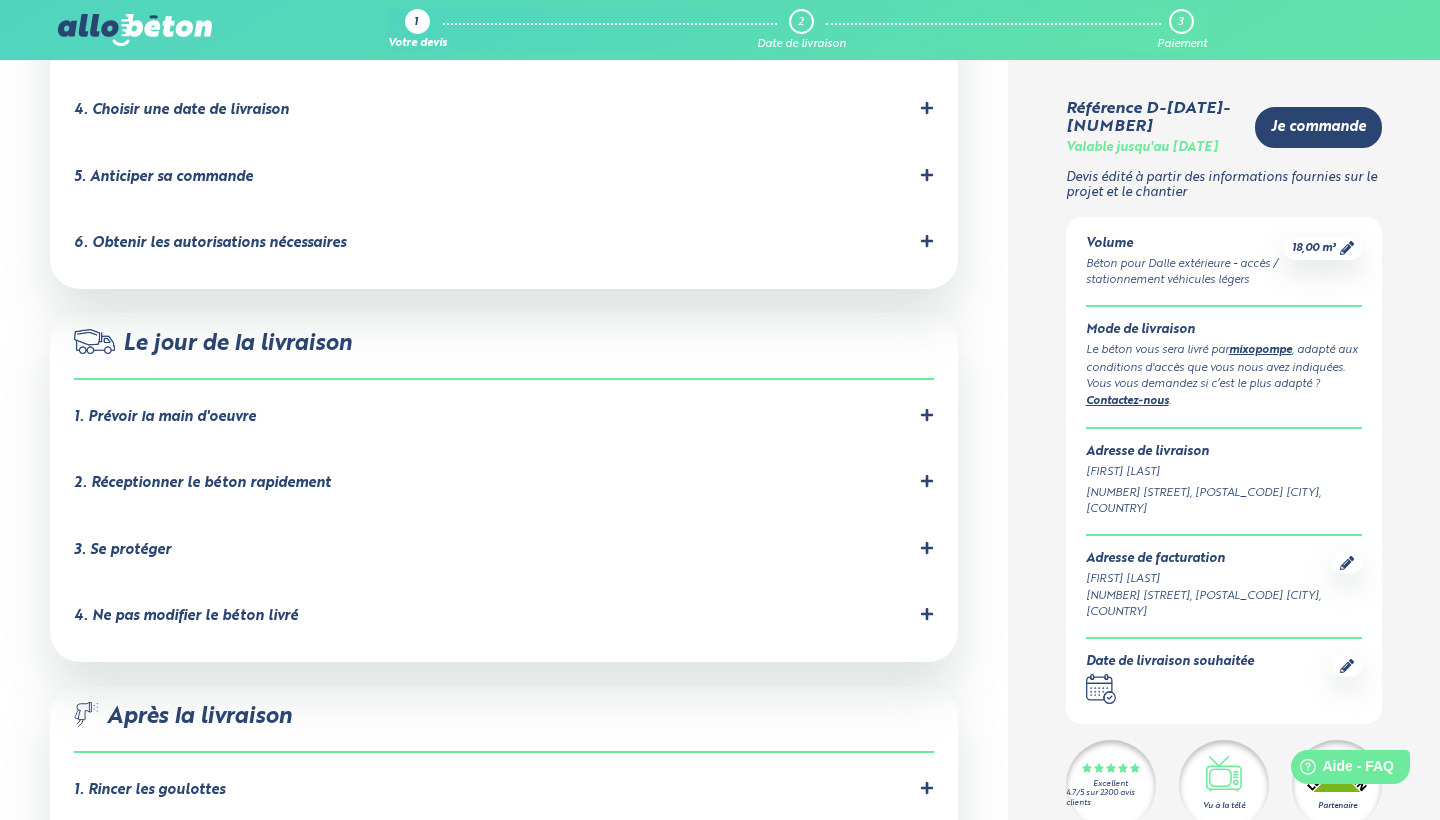 click 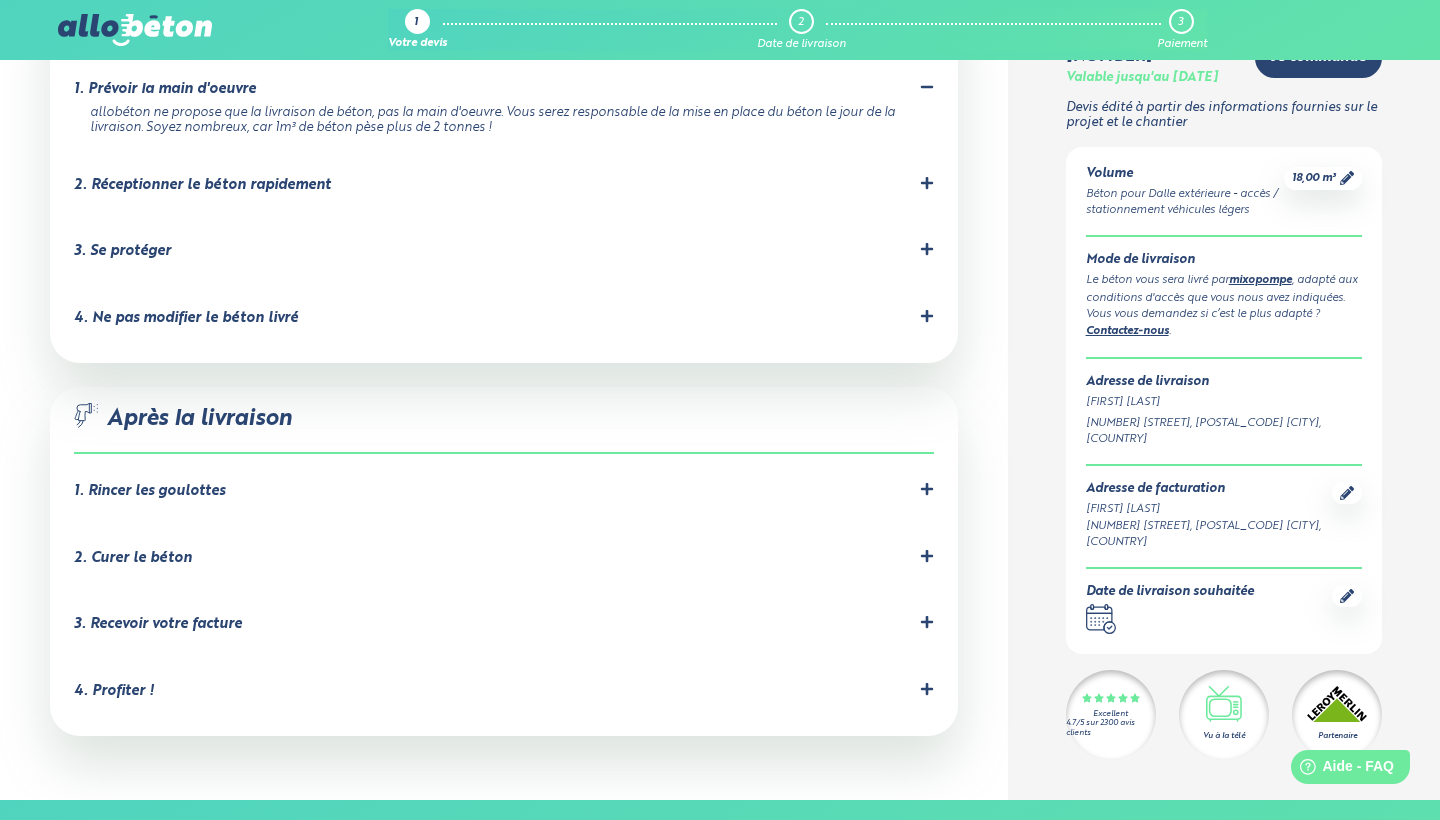 scroll, scrollTop: 1922, scrollLeft: 0, axis: vertical 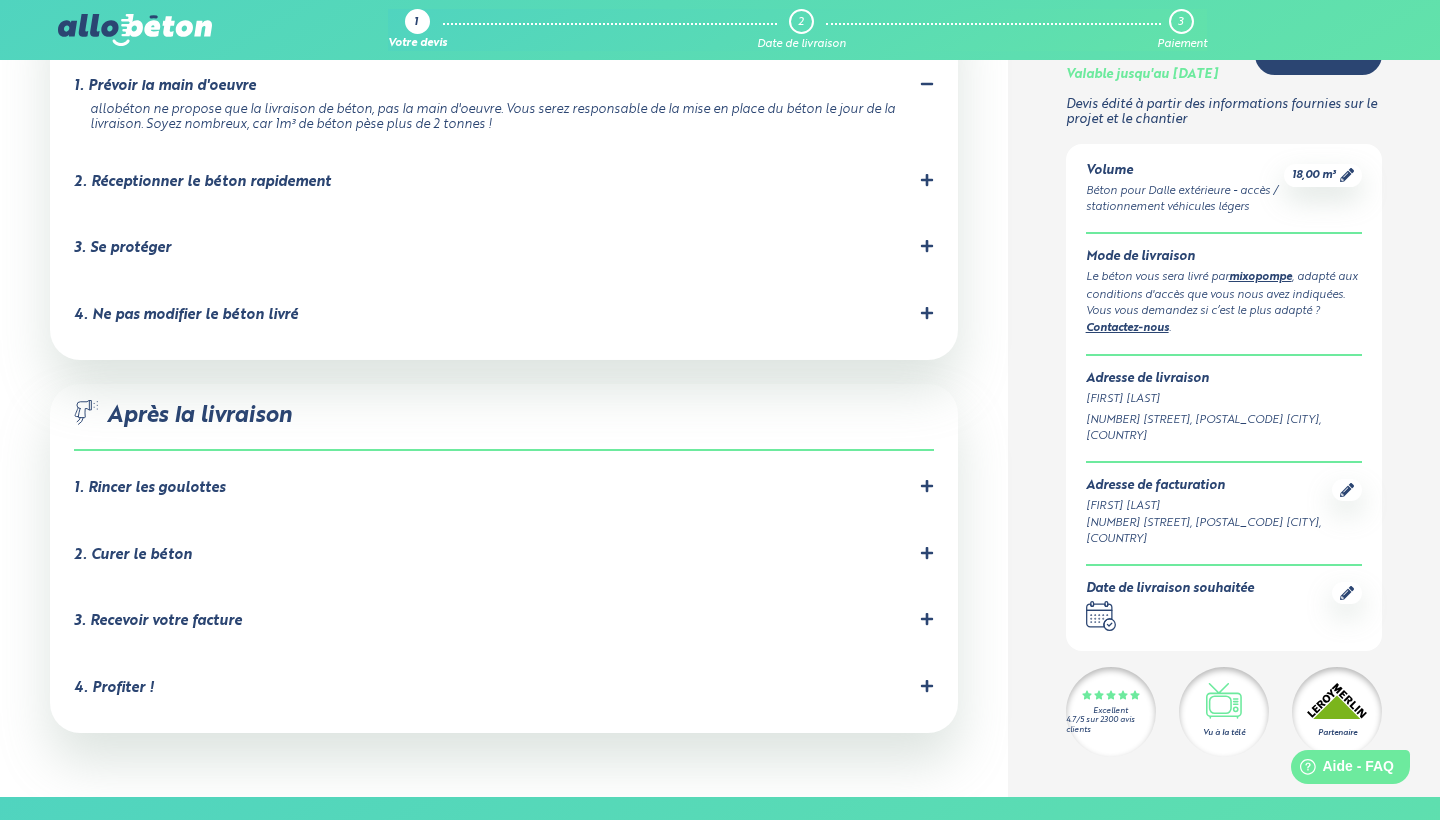click 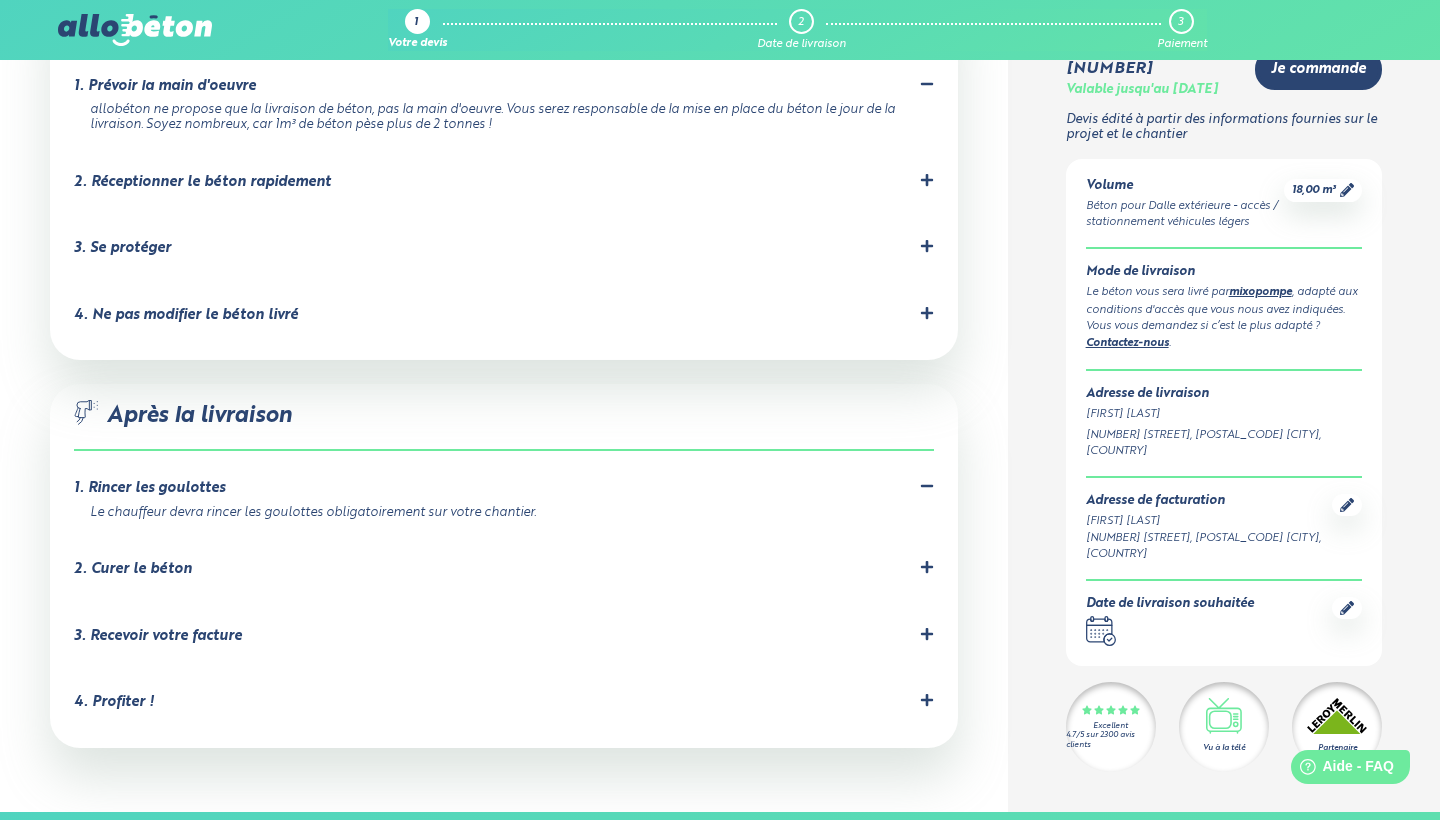 click 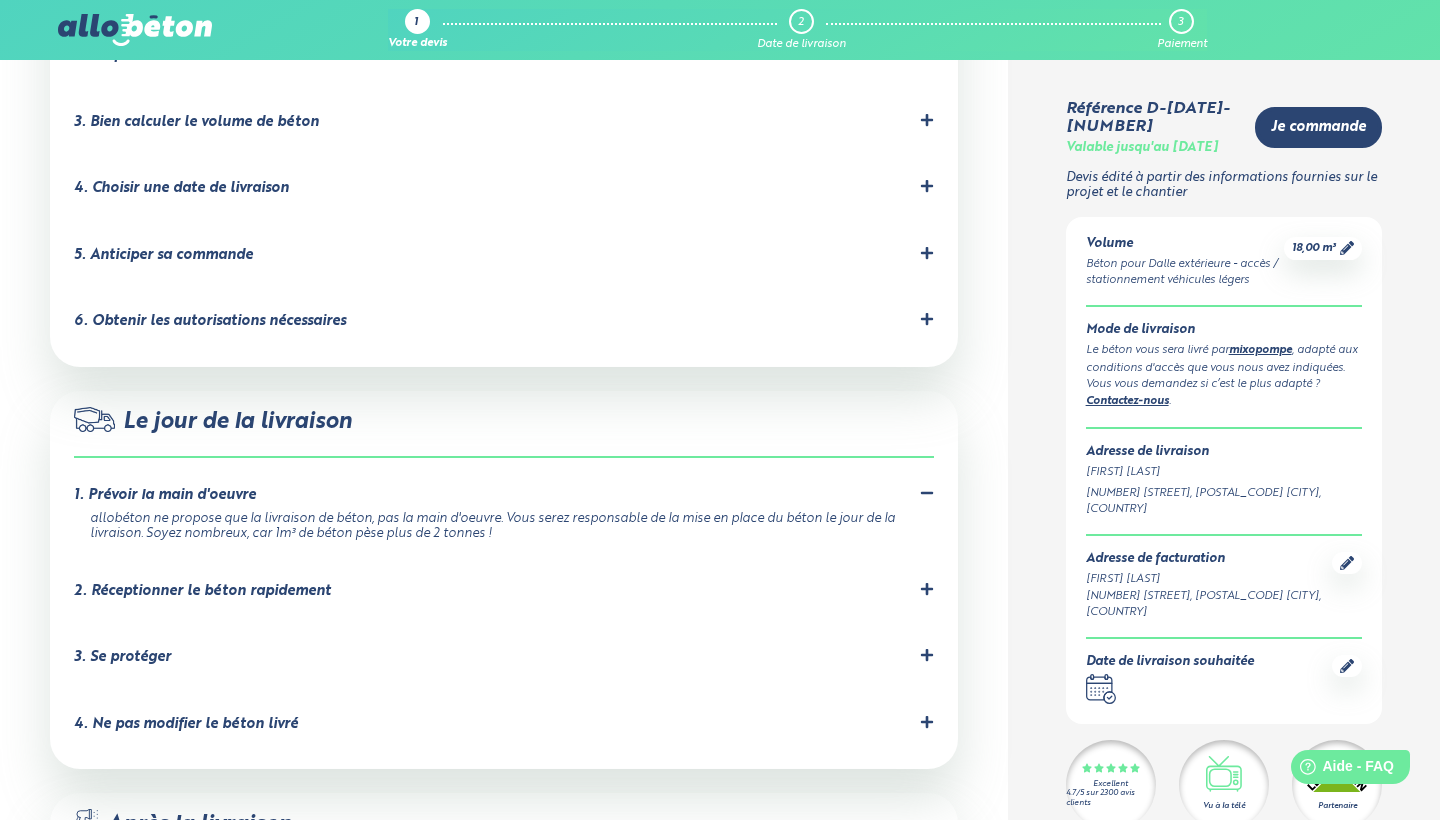 scroll, scrollTop: 1516, scrollLeft: 0, axis: vertical 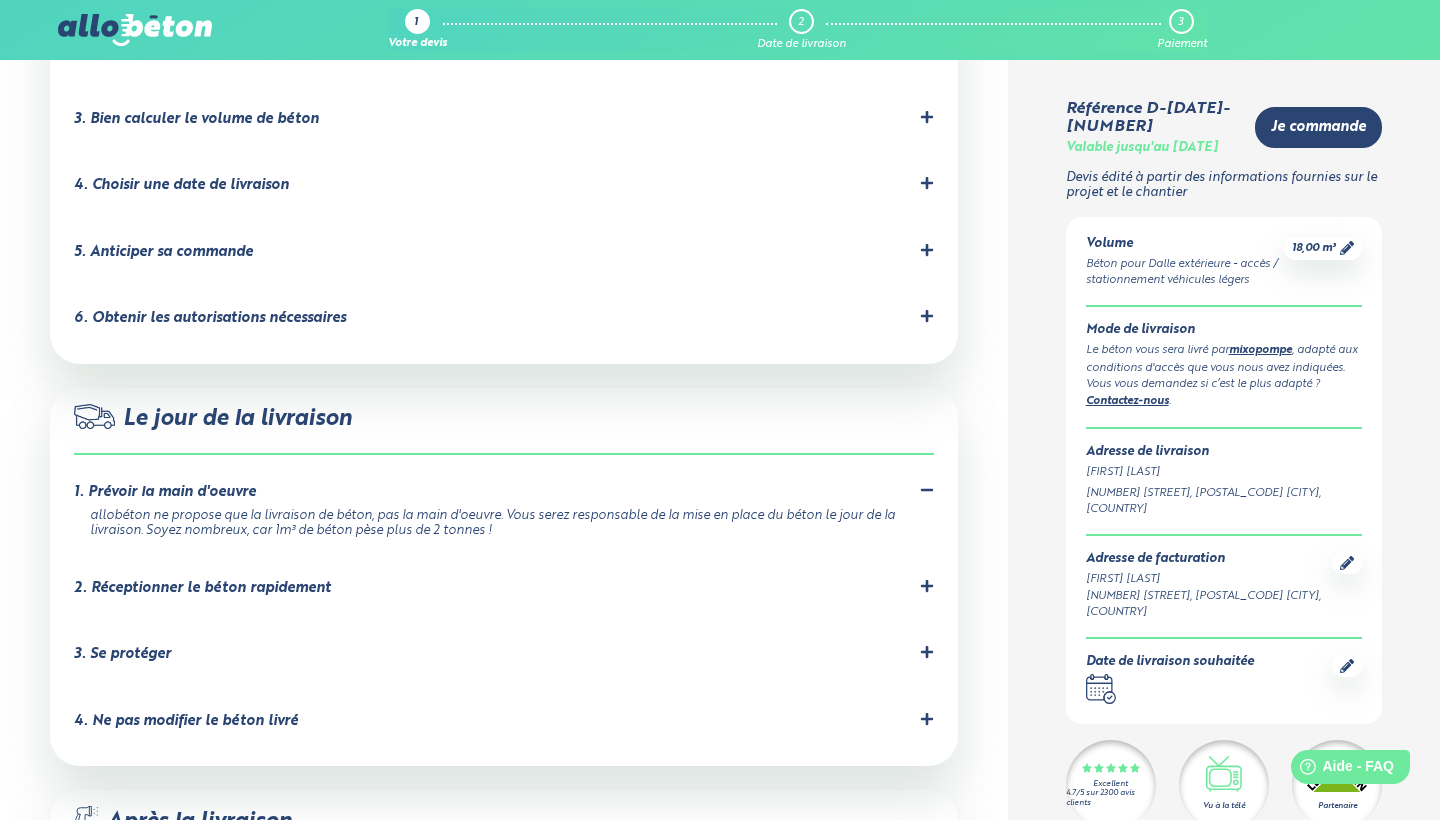 click 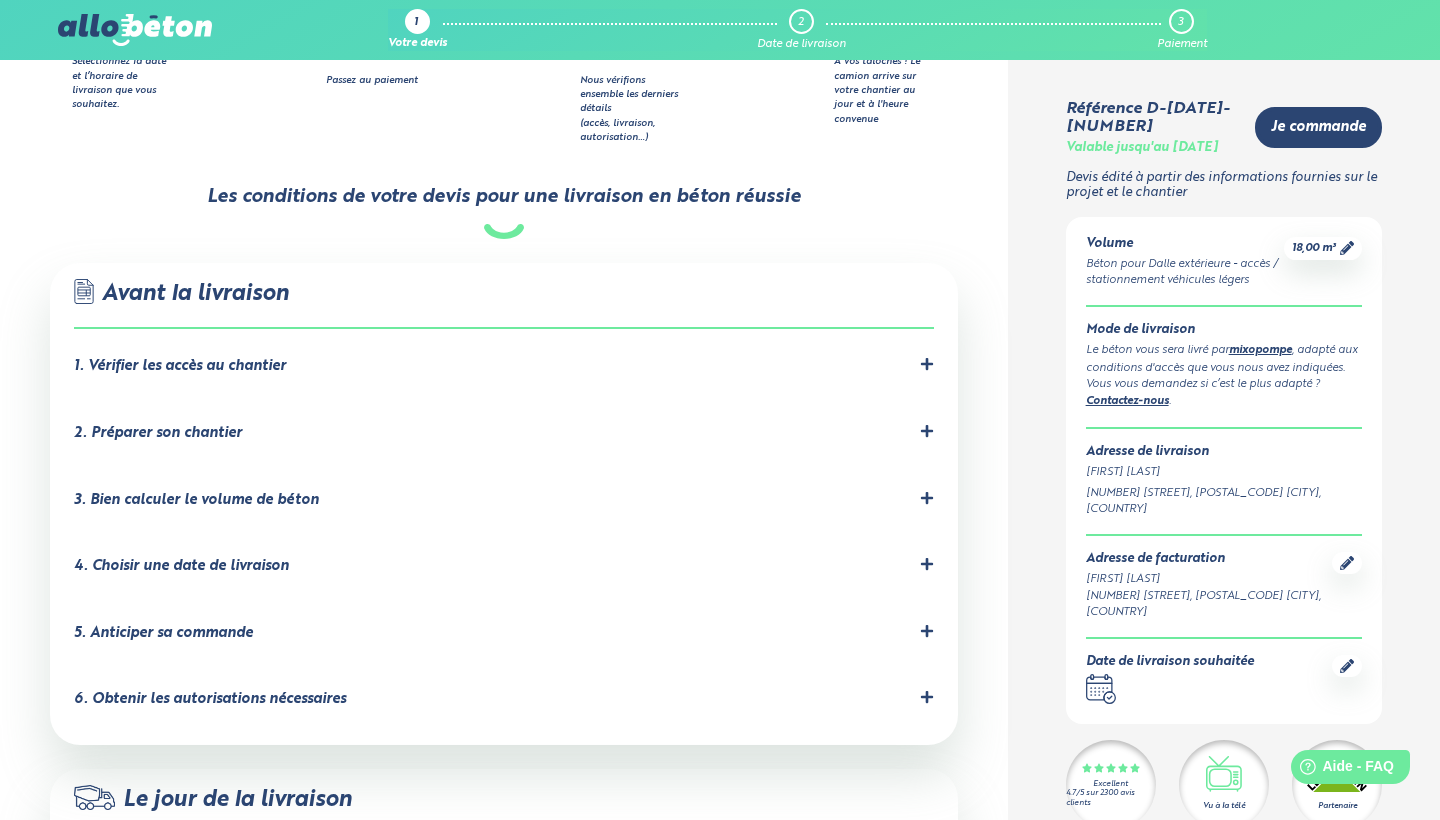 scroll, scrollTop: 1134, scrollLeft: 0, axis: vertical 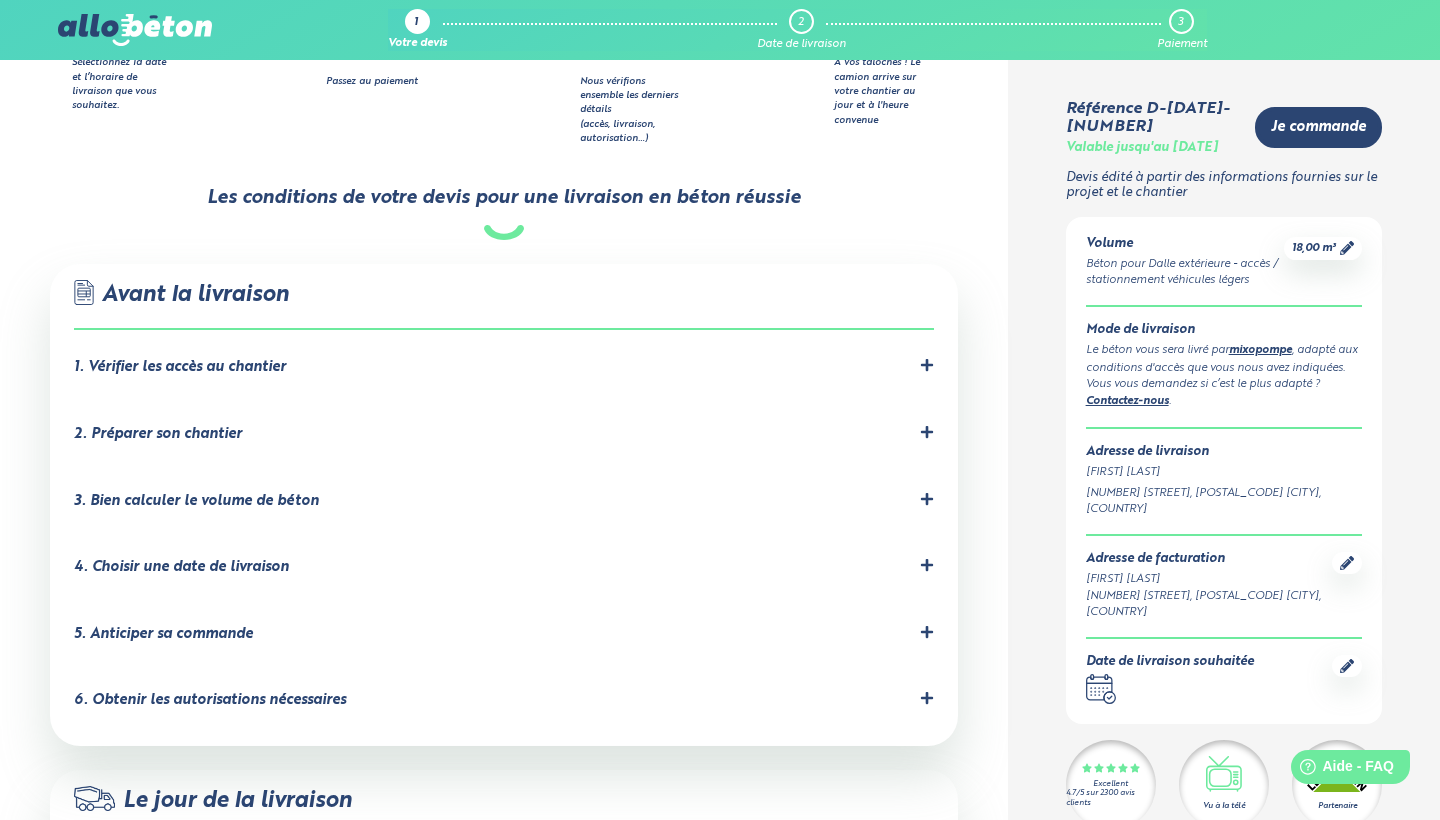 click 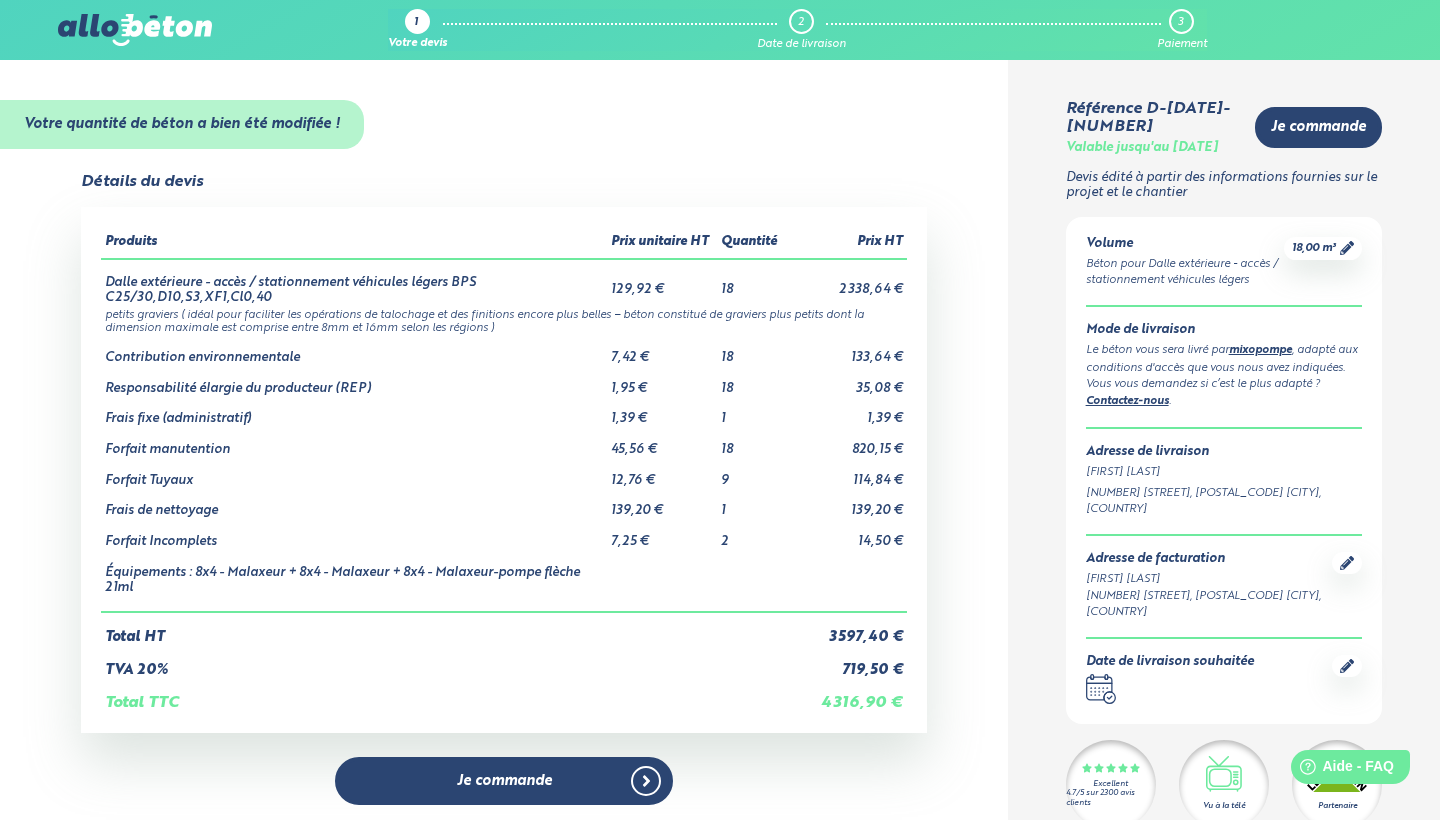scroll, scrollTop: 0, scrollLeft: 0, axis: both 